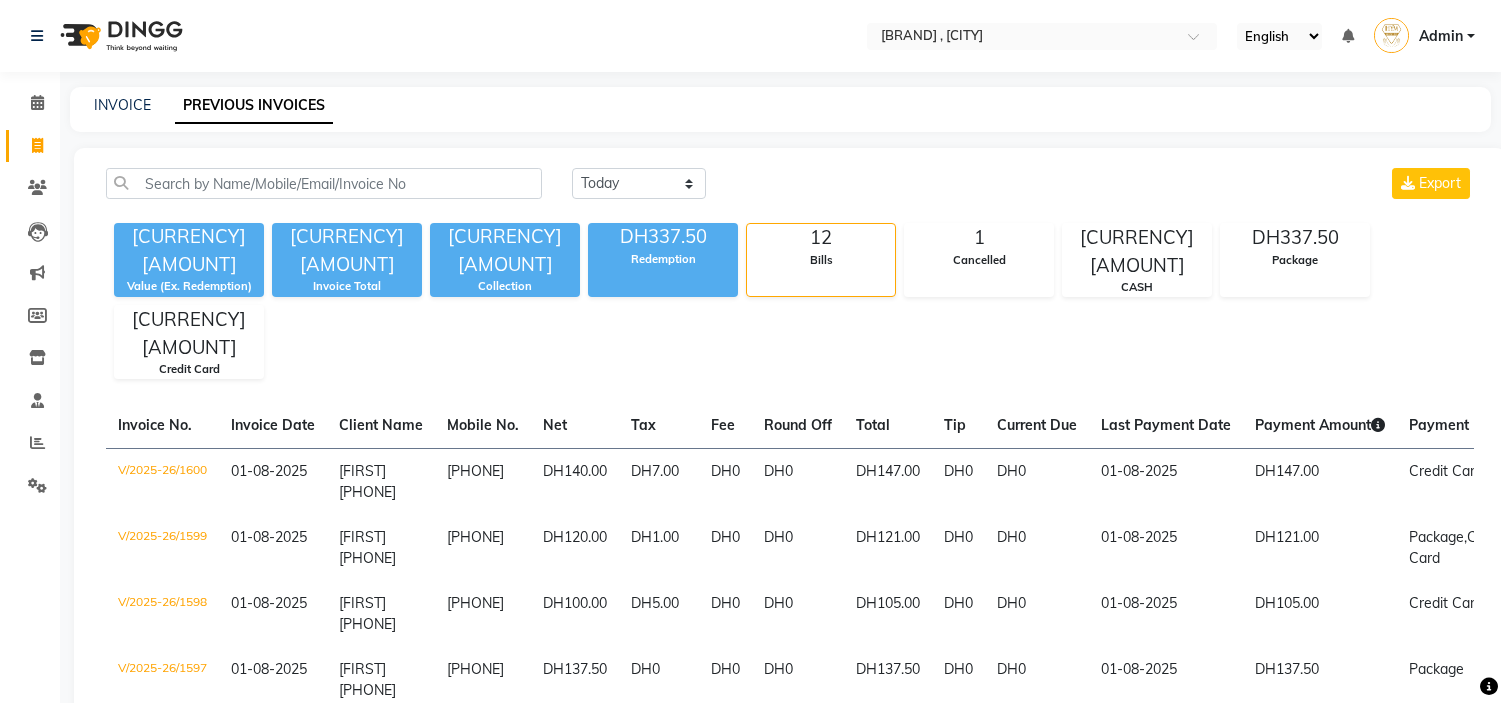 scroll, scrollTop: 0, scrollLeft: 0, axis: both 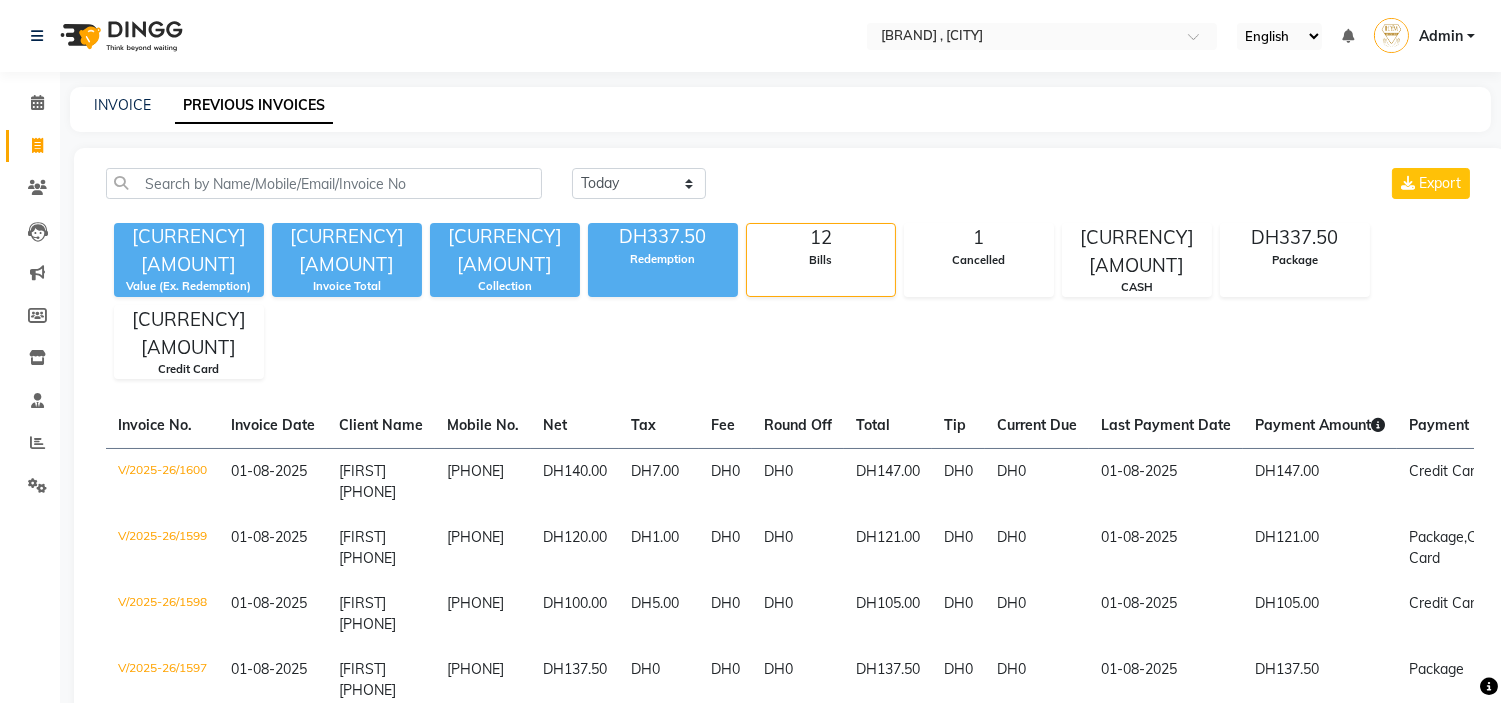 click on "INVOICE PREVIOUS INVOICES Today Yesterday Custom Range Export [CURRENCY][AMOUNT] Value (Ex. Redemption) [CURRENCY][AMOUNT] Invoice Total  [CURRENCY][AMOUNT] Collection [CURRENCY][AMOUNT] Redemption 12 Bills 1 Cancelled [CURRENCY][AMOUNT] CASH [CURRENCY][AMOUNT] Package [CURRENCY][AMOUNT] Credit Card  Invoice No.   Invoice Date   Client Name   Mobile No.   Net   Tax   Fee   Round Off   Total   Tip   Current Due   Last Payment Date   Payment Amount   Payment Methods   Cancel Reason   Status   V/2025-26/1600  01-08-2025 [FIRST]  [PHONE] [PHONE] [CURRENCY][AMOUNT] [CURRENCY][AMOUNT]  [CURRENCY][AMOUNT] [CURRENCY][AMOUNT] [CURRENCY][AMOUNT] [CURRENCY][AMOUNT] [CURRENCY][AMOUNT] 01-08-2025 [CURRENCY][AMOUNT]  Credit Card - PAID  V/2025-26/1599  01-08-2025 [FIRST]  [PHONE] [PHONE] [CURRENCY][AMOUNT] [CURRENCY][AMOUNT]  [CURRENCY][AMOUNT] [CURRENCY][AMOUNT] [CURRENCY][AMOUNT] [CURRENCY][AMOUNT] [CURRENCY][AMOUNT] 01-08-2025 [CURRENCY][AMOUNT]  Package,  CASH,  Credit Card - PAID  V/2025-26/1598  01-08-2025 [FIRST]  [PHONE] [PHONE] [CURRENCY][AMOUNT] [CURRENCY][AMOUNT]  [CURRENCY][AMOUNT] [CURRENCY][AMOUNT] [CURRENCY][AMOUNT] [CURRENCY][AMOUNT] [CURRENCY][AMOUNT] 01-08-2025 [CURRENCY][AMOUNT]  Credit Card - PAID  V/2025-26/1597  01-08-2025 [FIRST]  [PHONE] [PHONE] [CURRENCY][AMOUNT] [CURRENCY][AMOUNT]  [CURRENCY][AMOUNT] [CURRENCY][AMOUNT] [CURRENCY][AMOUNT] [CURRENCY][AMOUNT] [CURRENCY][AMOUNT] 01-08-2025 [CURRENCY][AMOUNT]  Package - PAID  V/2025-26/1596  [CURRENCY][AMOUNT]" 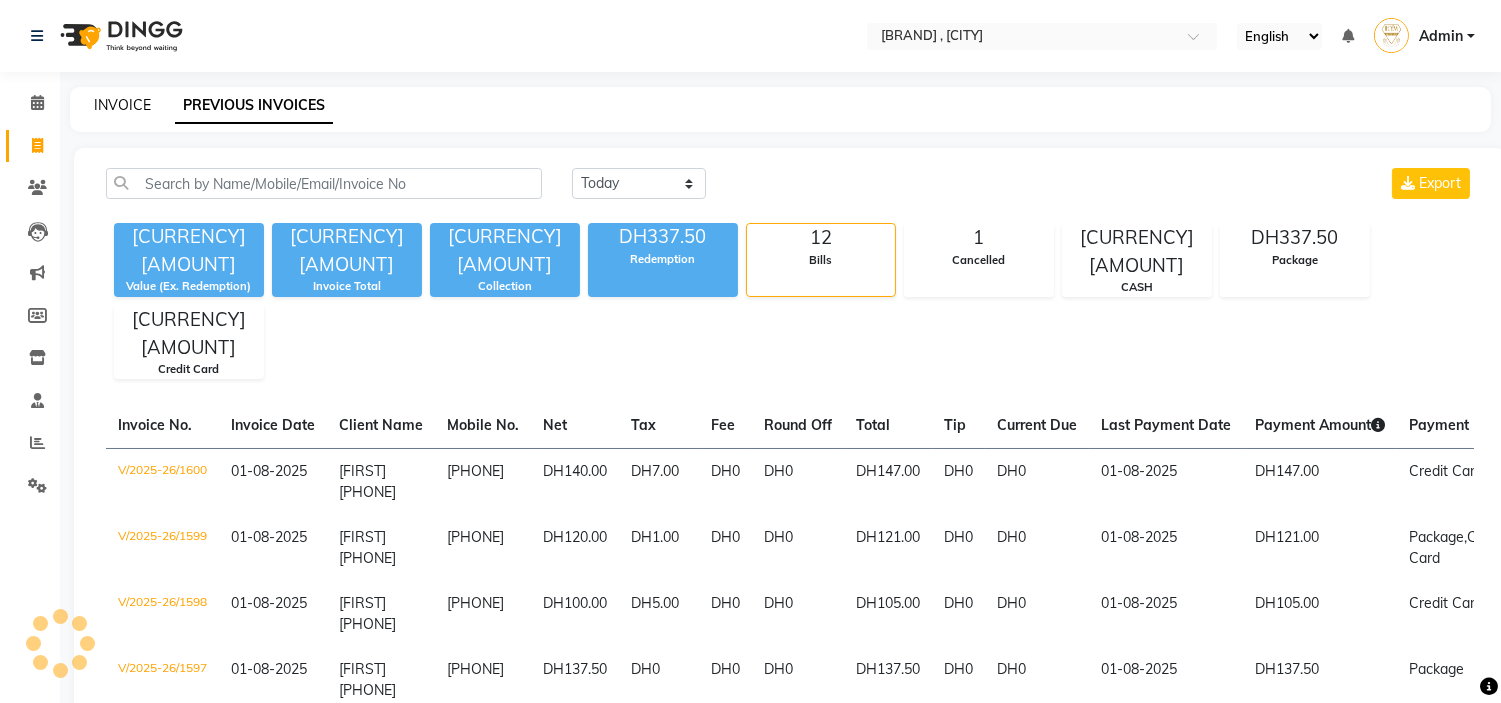 click on "INVOICE" 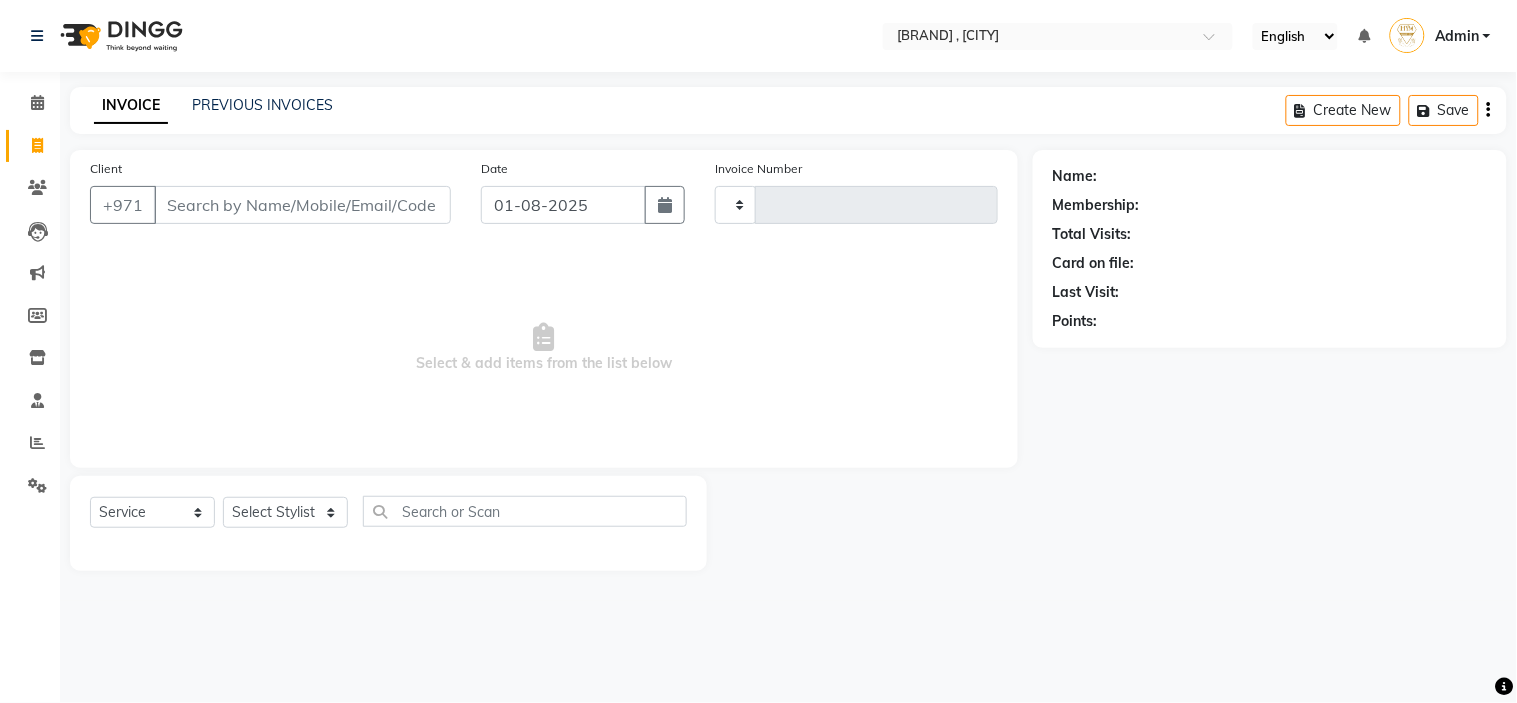 type on "1601" 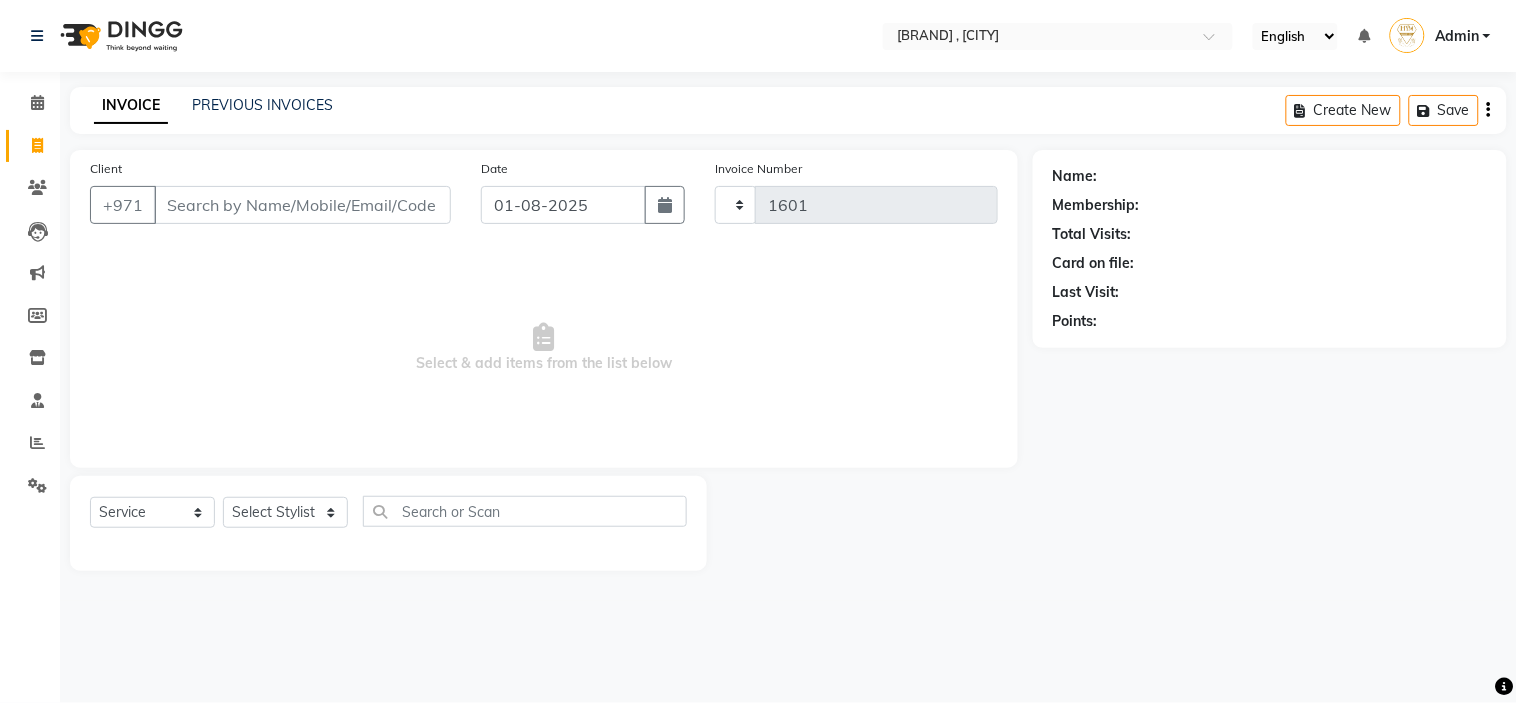 select on "7248" 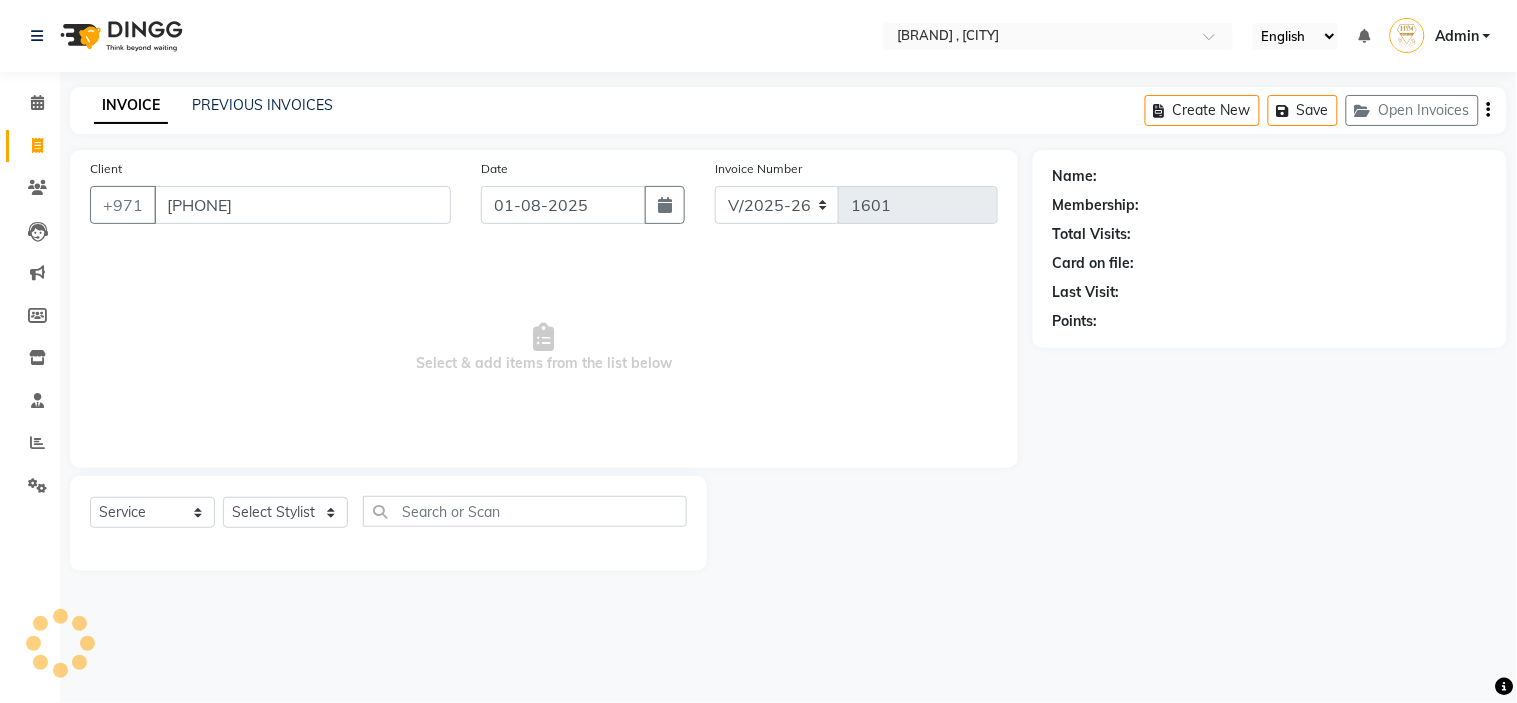 type on "[PHONE]" 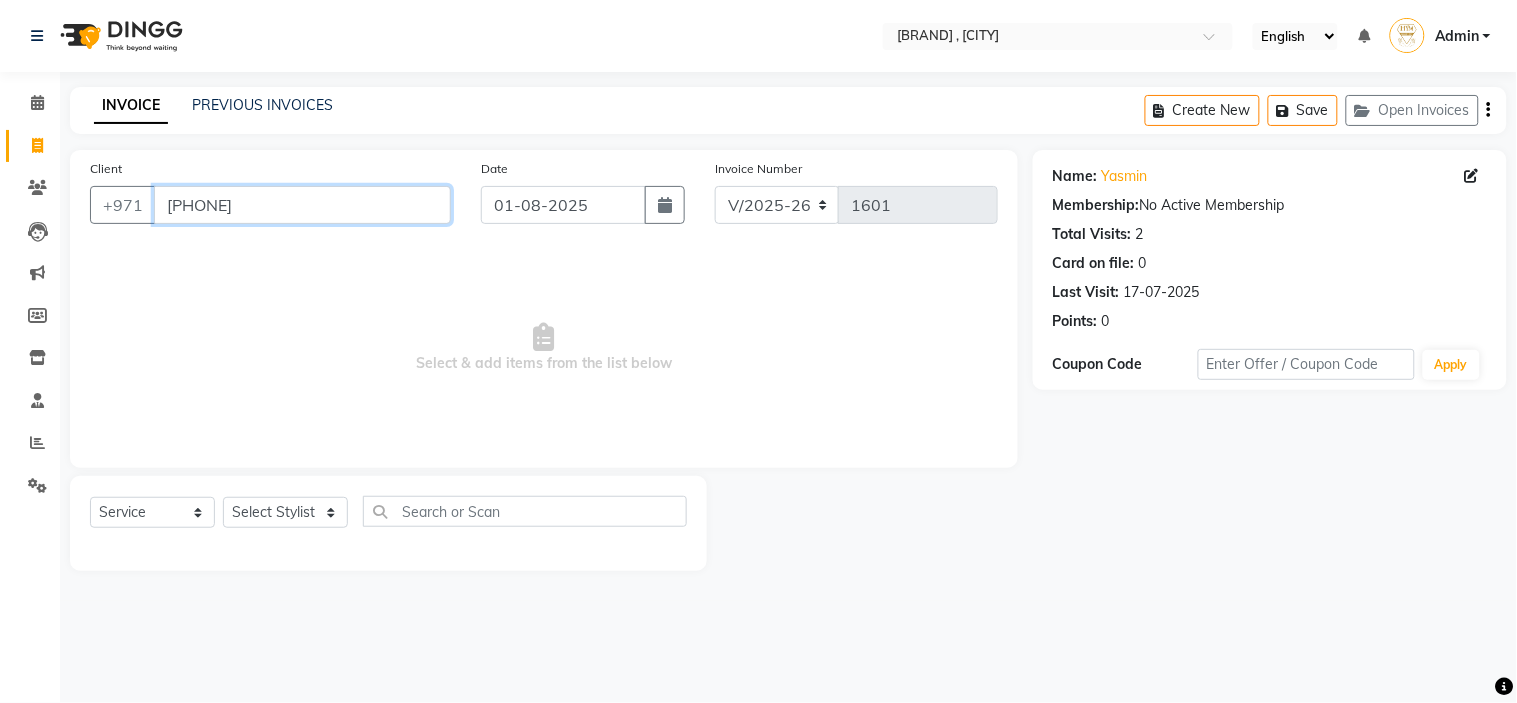 click on "[PHONE]" at bounding box center (302, 205) 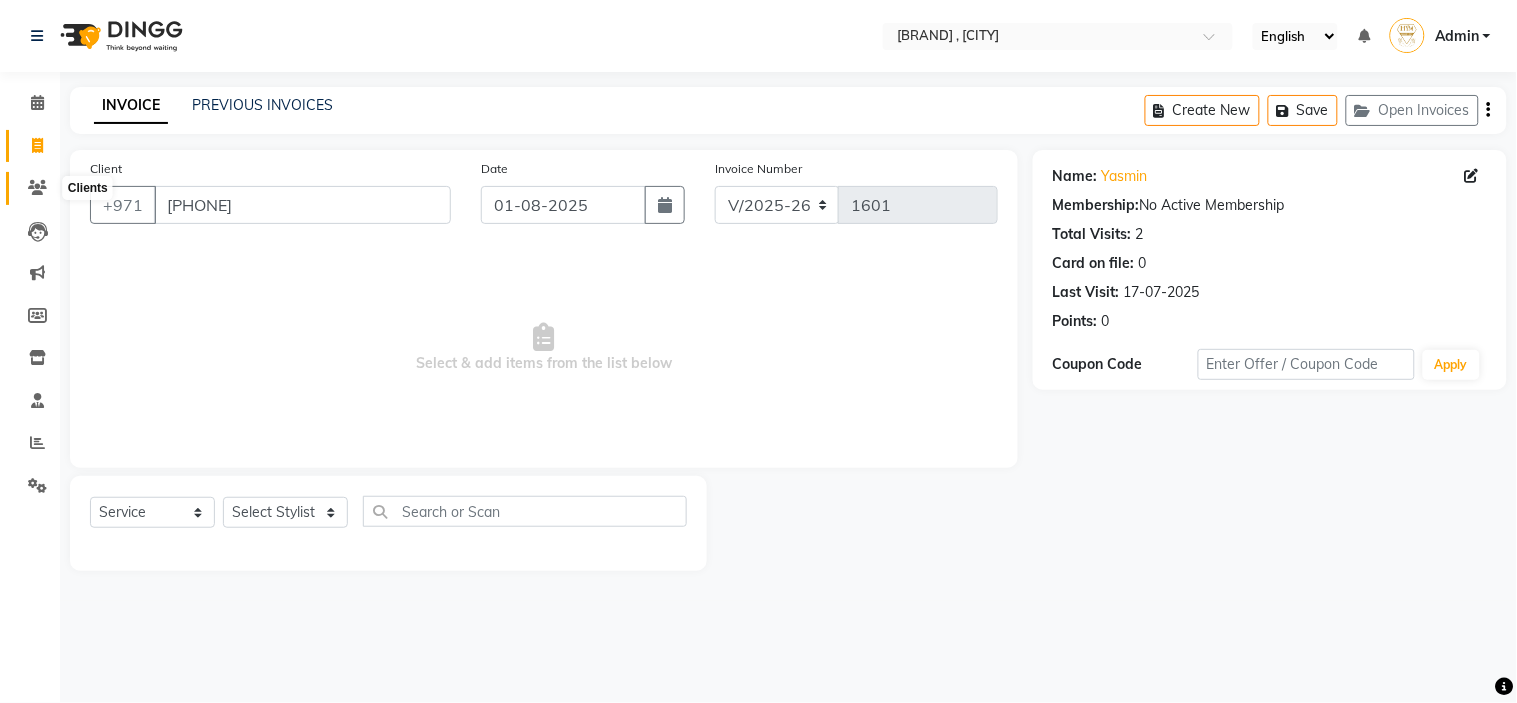 click 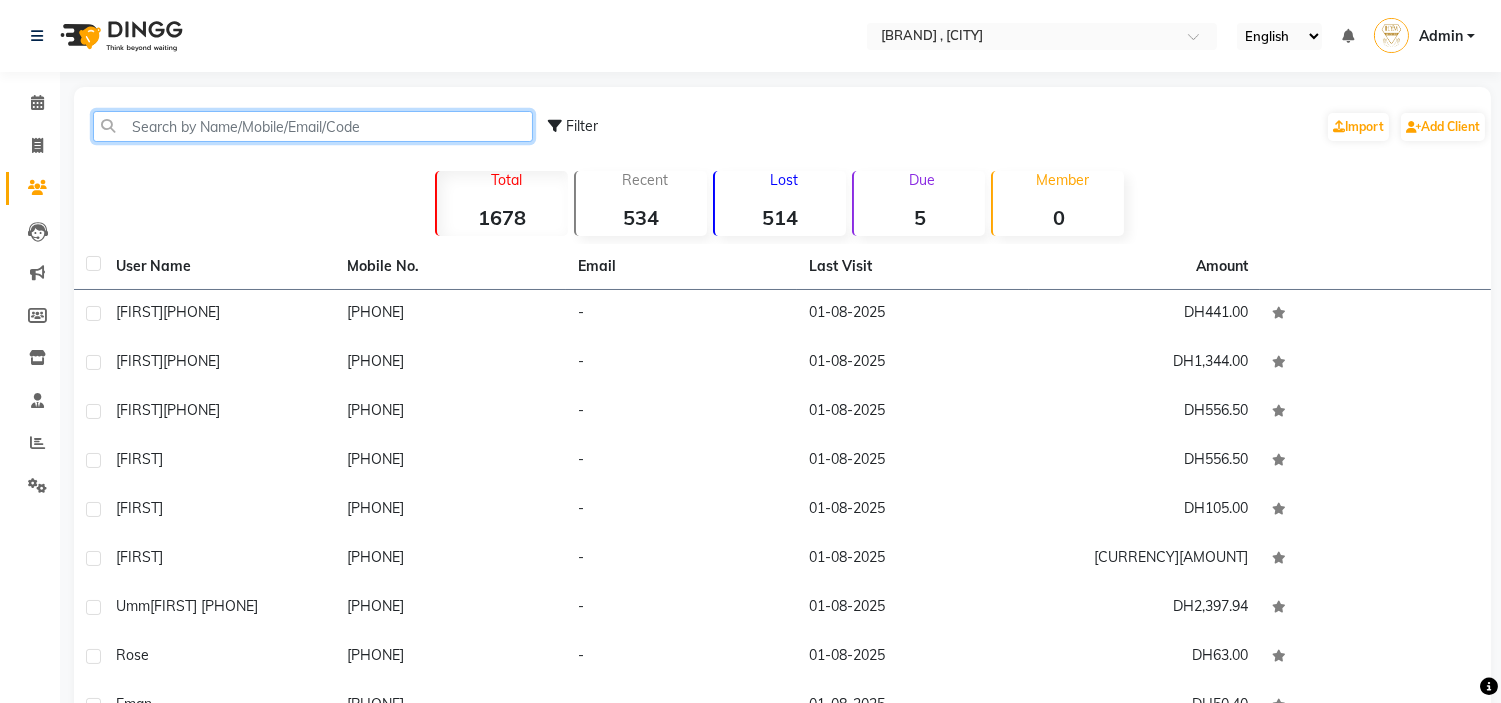 paste on "[PHONE]" 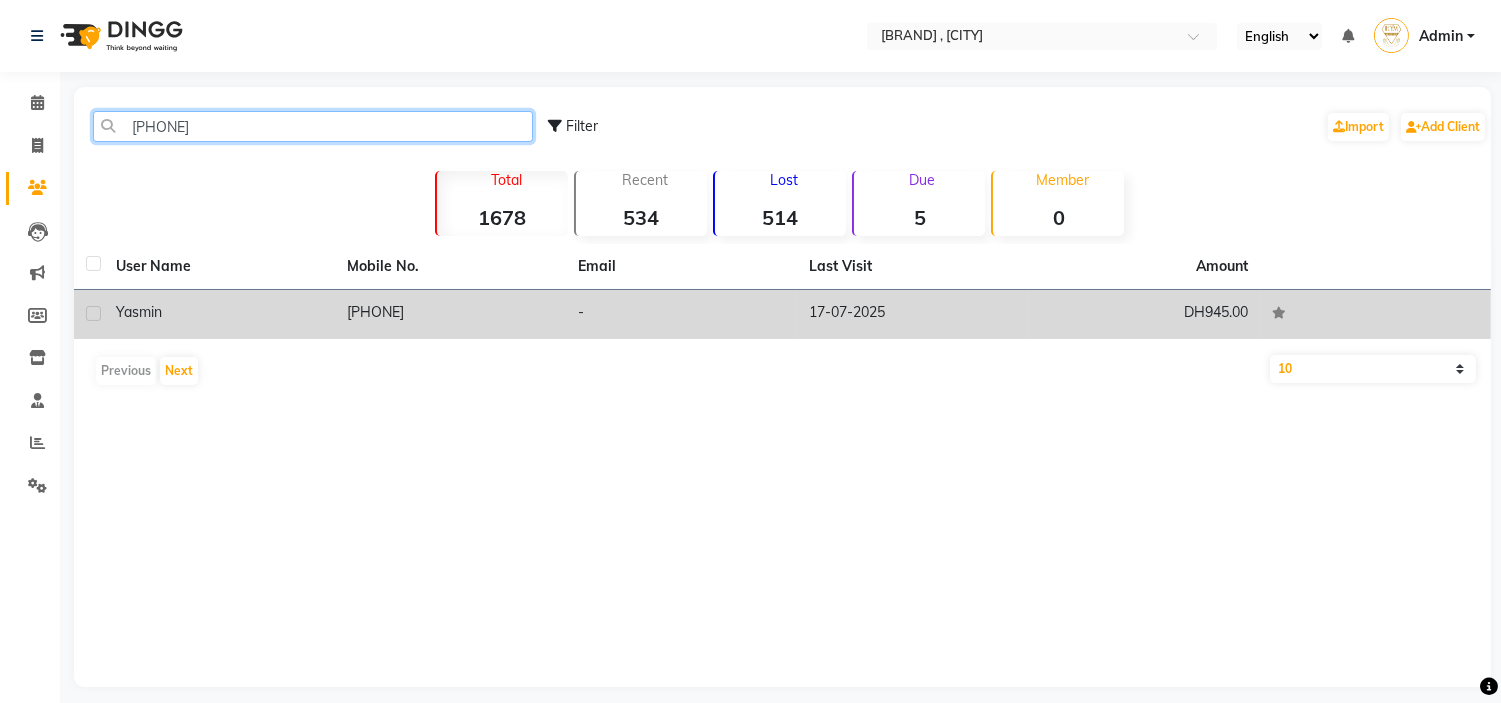 type on "[PHONE]" 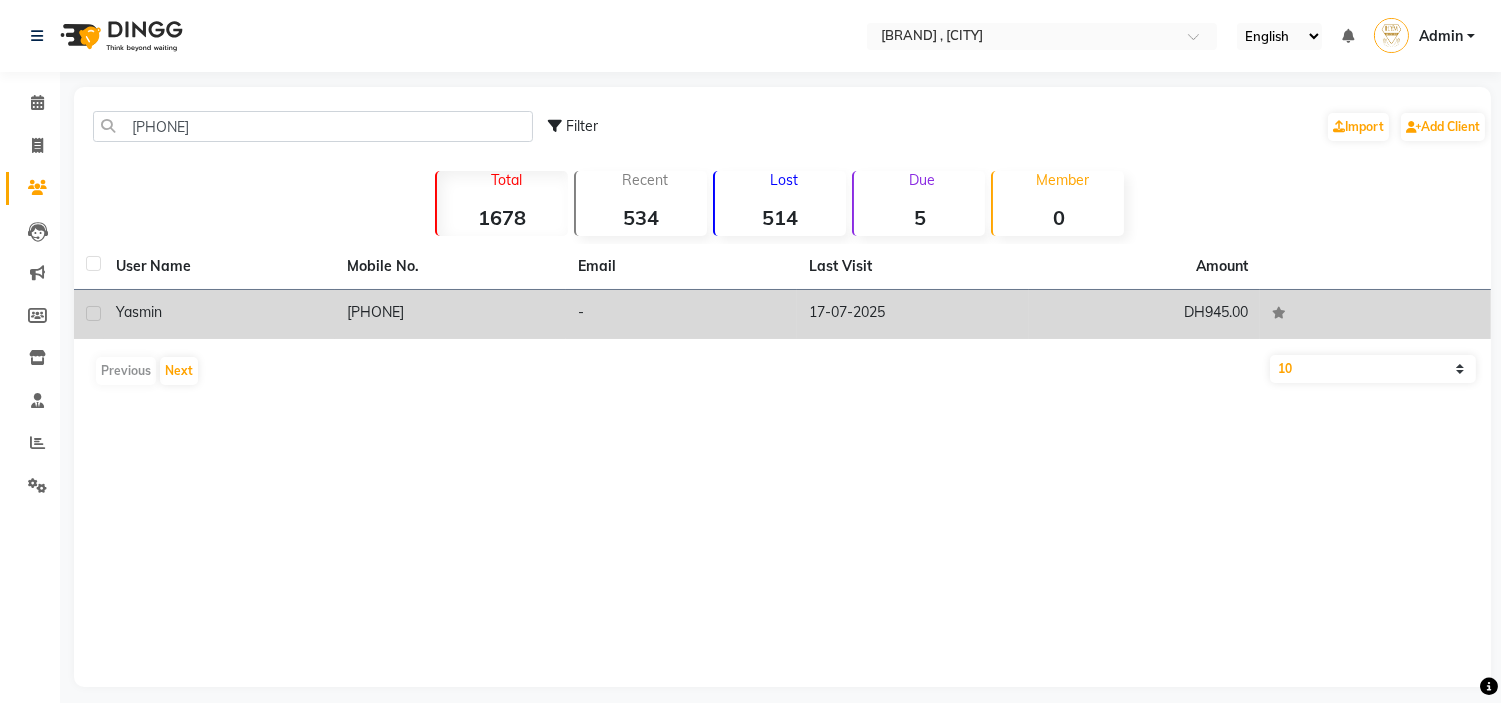 click on "[PHONE]" 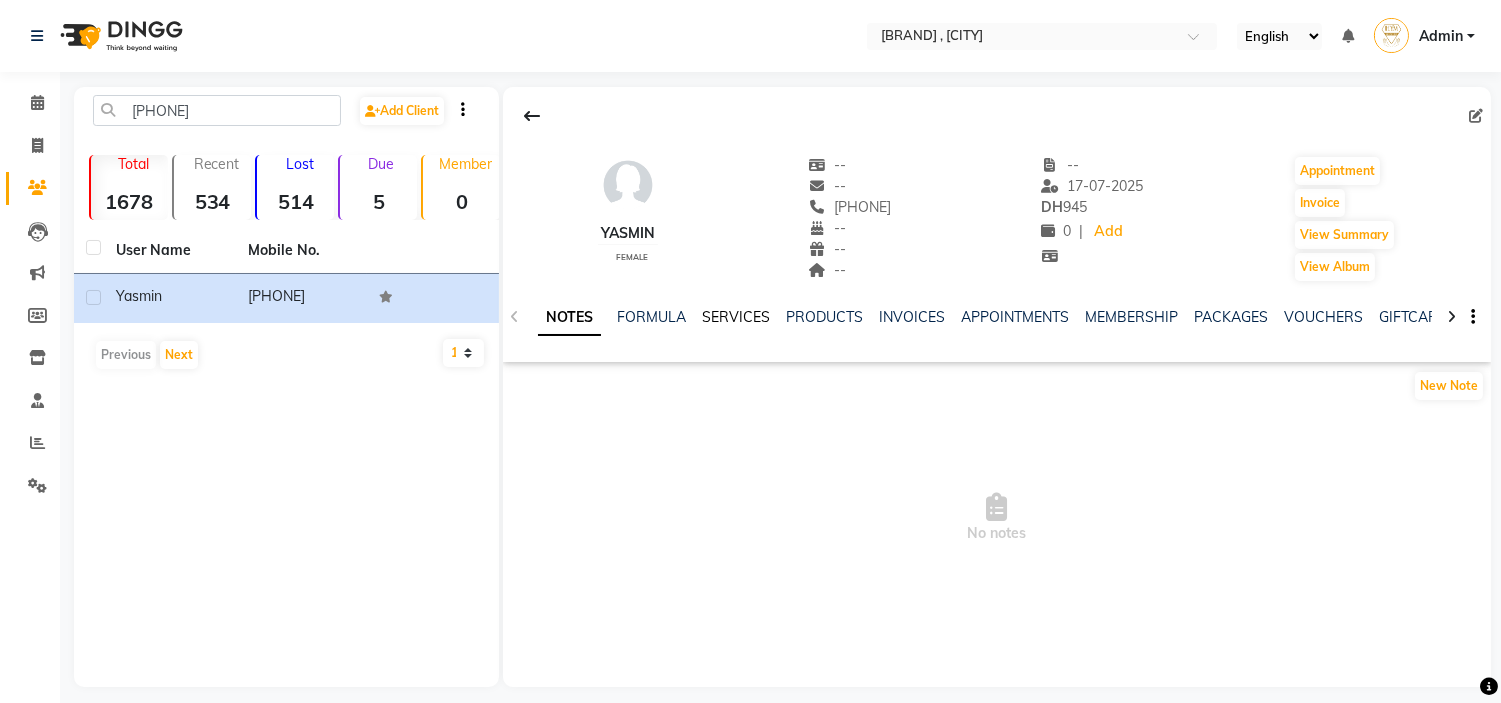 click on "SERVICES" 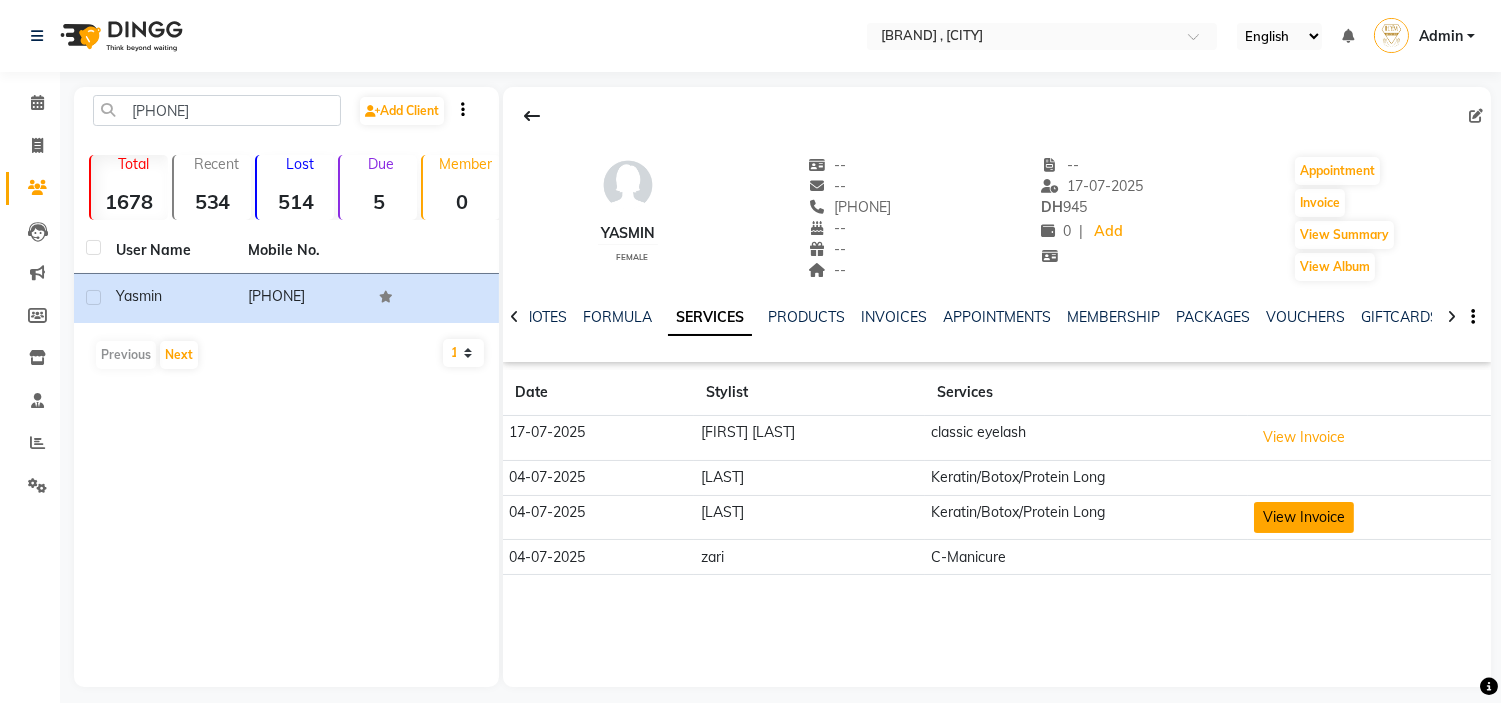click on "View Invoice" 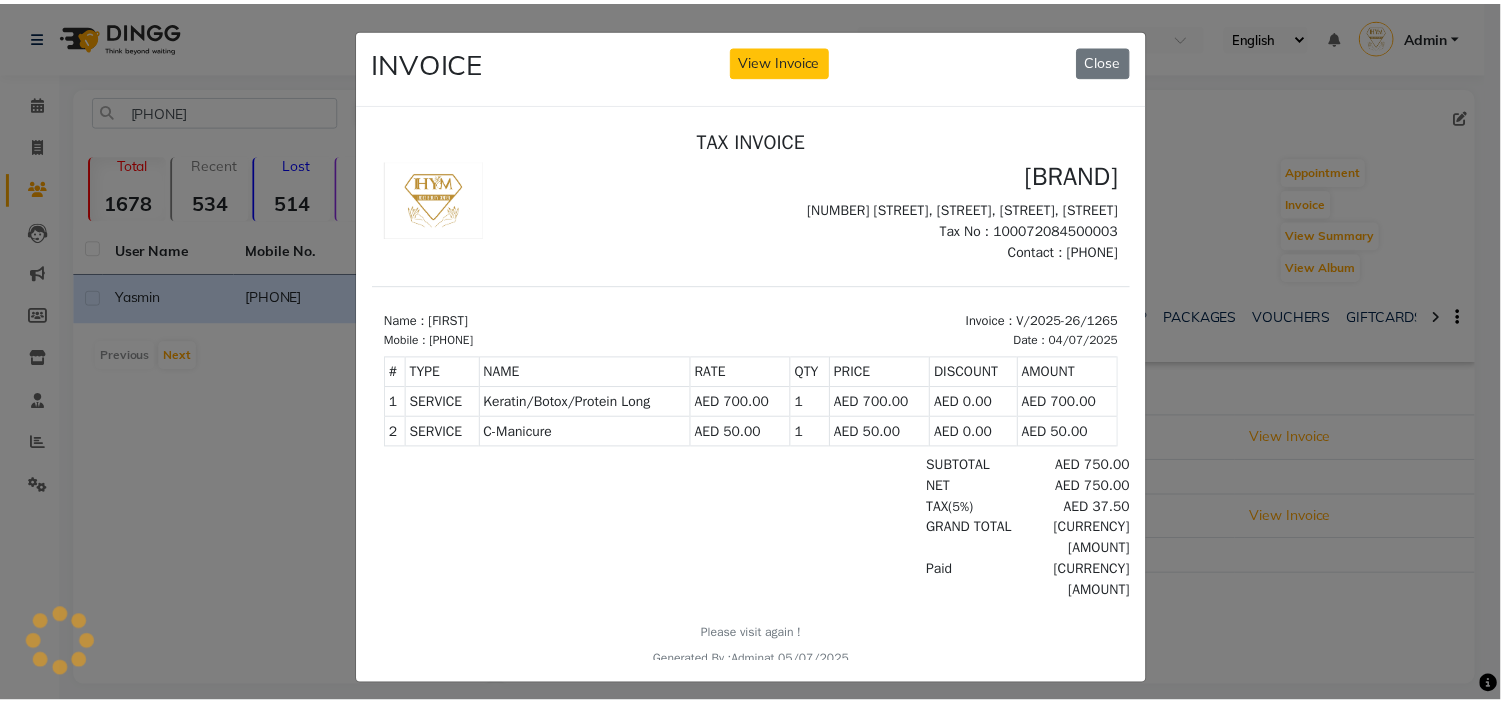 scroll, scrollTop: 0, scrollLeft: 0, axis: both 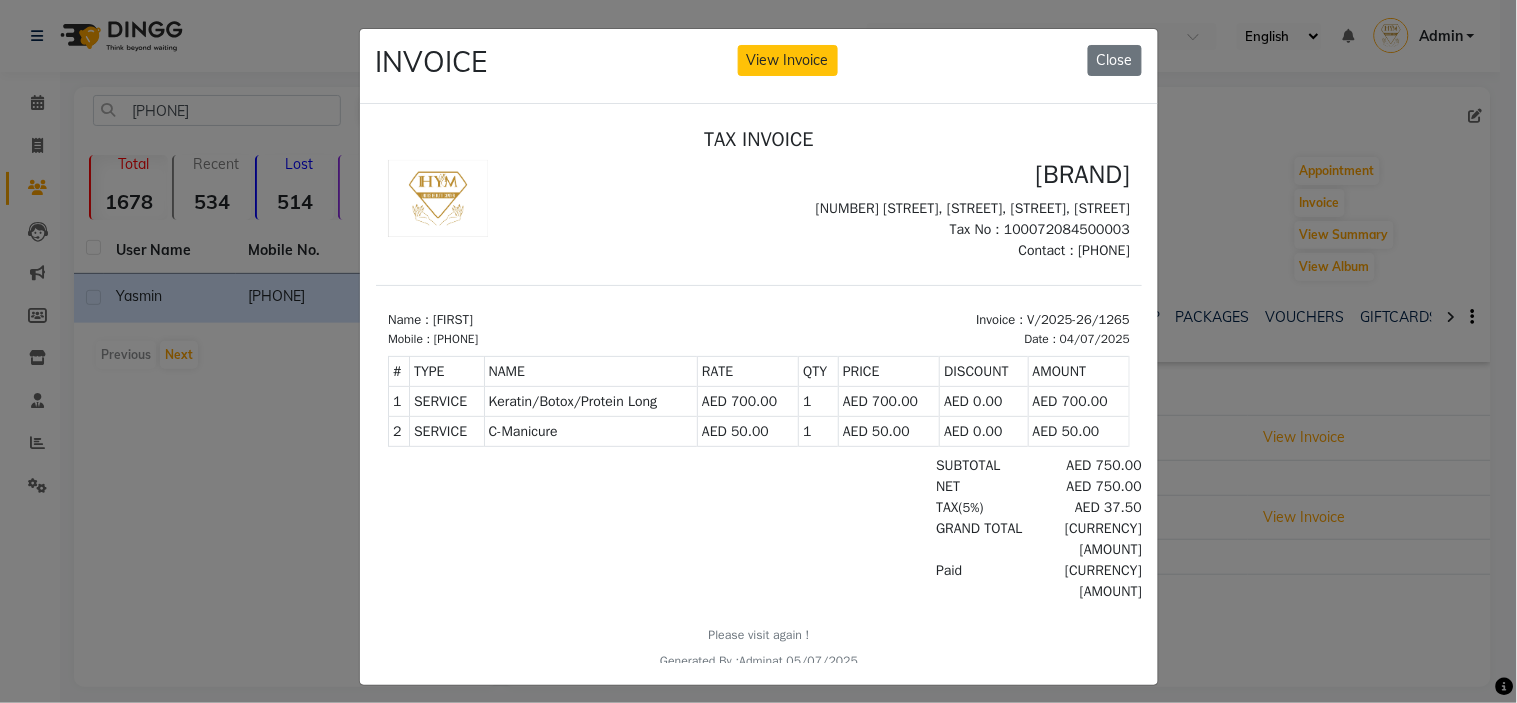 drag, startPoint x: 1092, startPoint y: 66, endPoint x: 1028, endPoint y: 58, distance: 64.49806 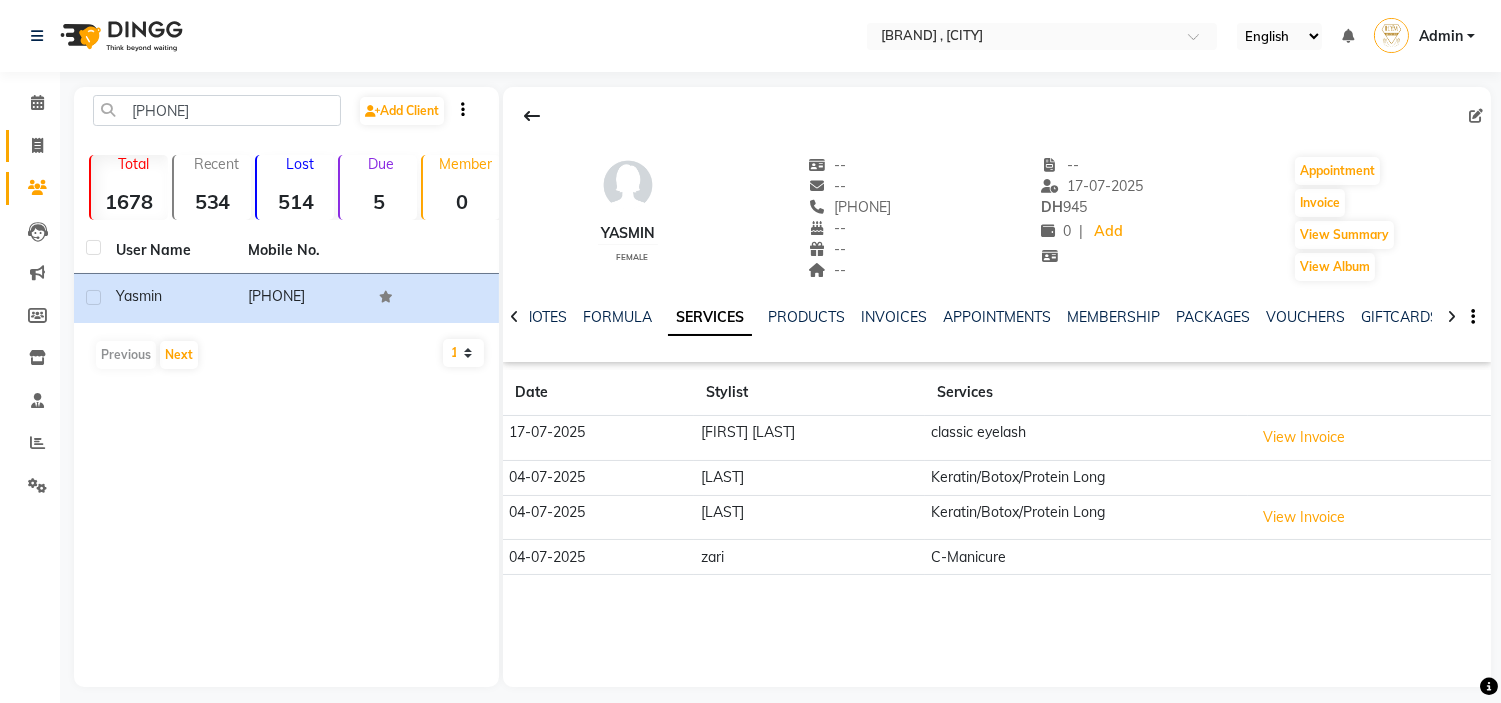 click on "Invoice" 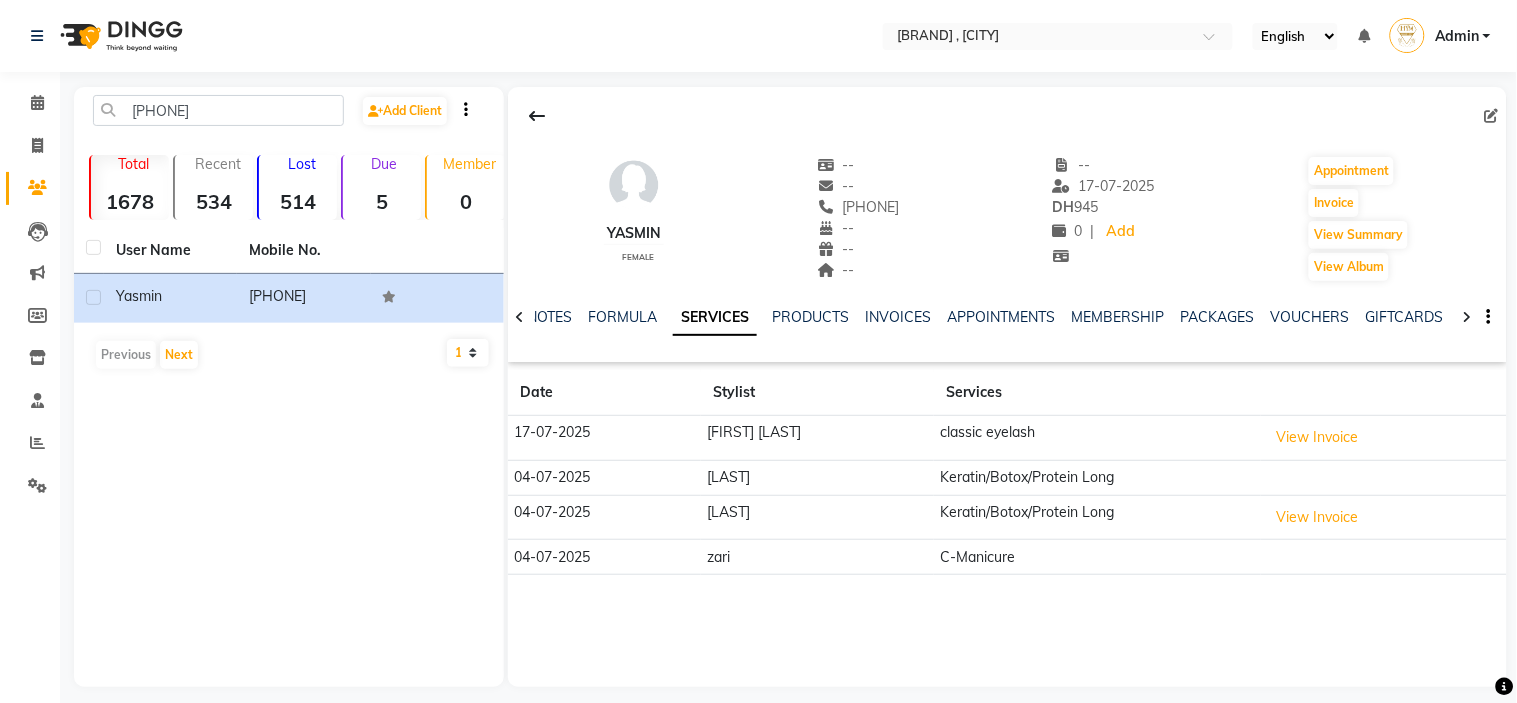 select on "service" 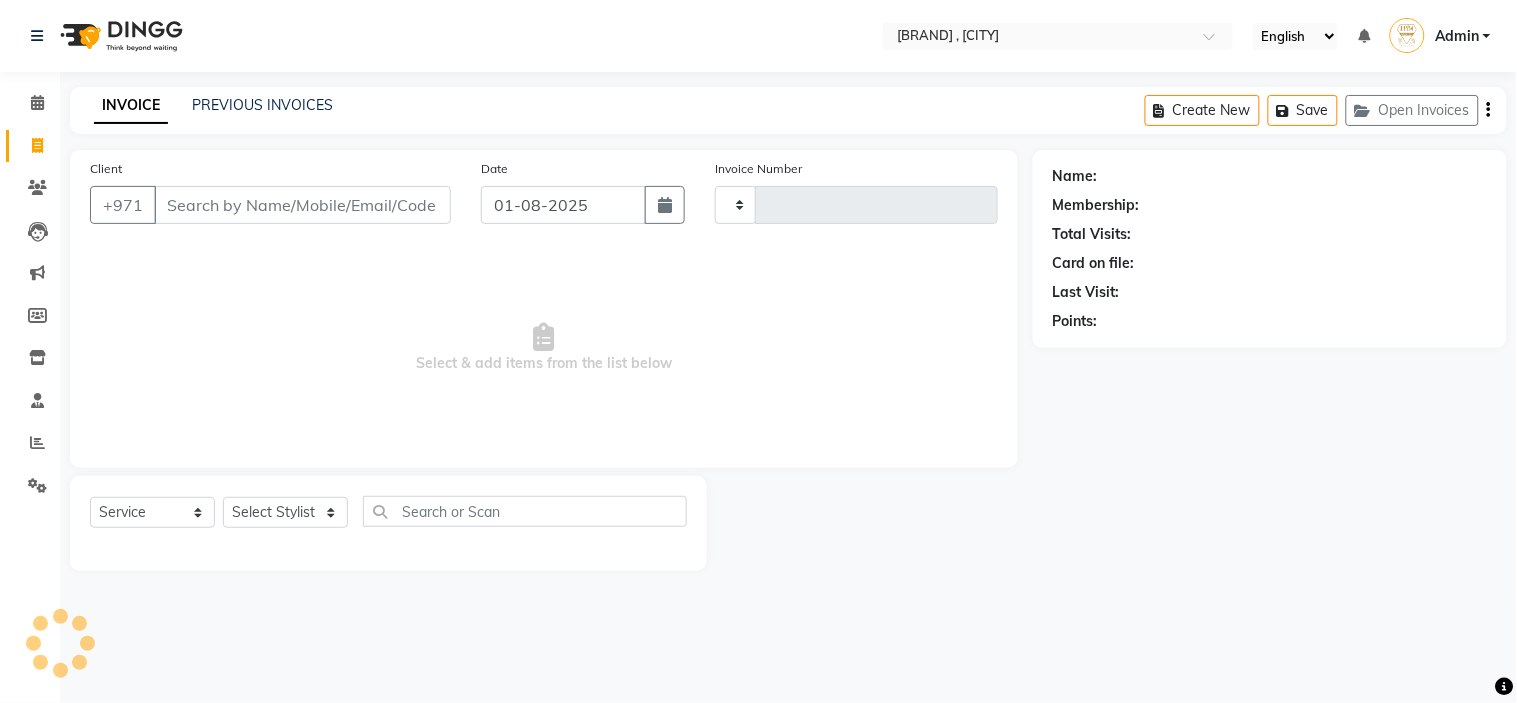 type on "1601" 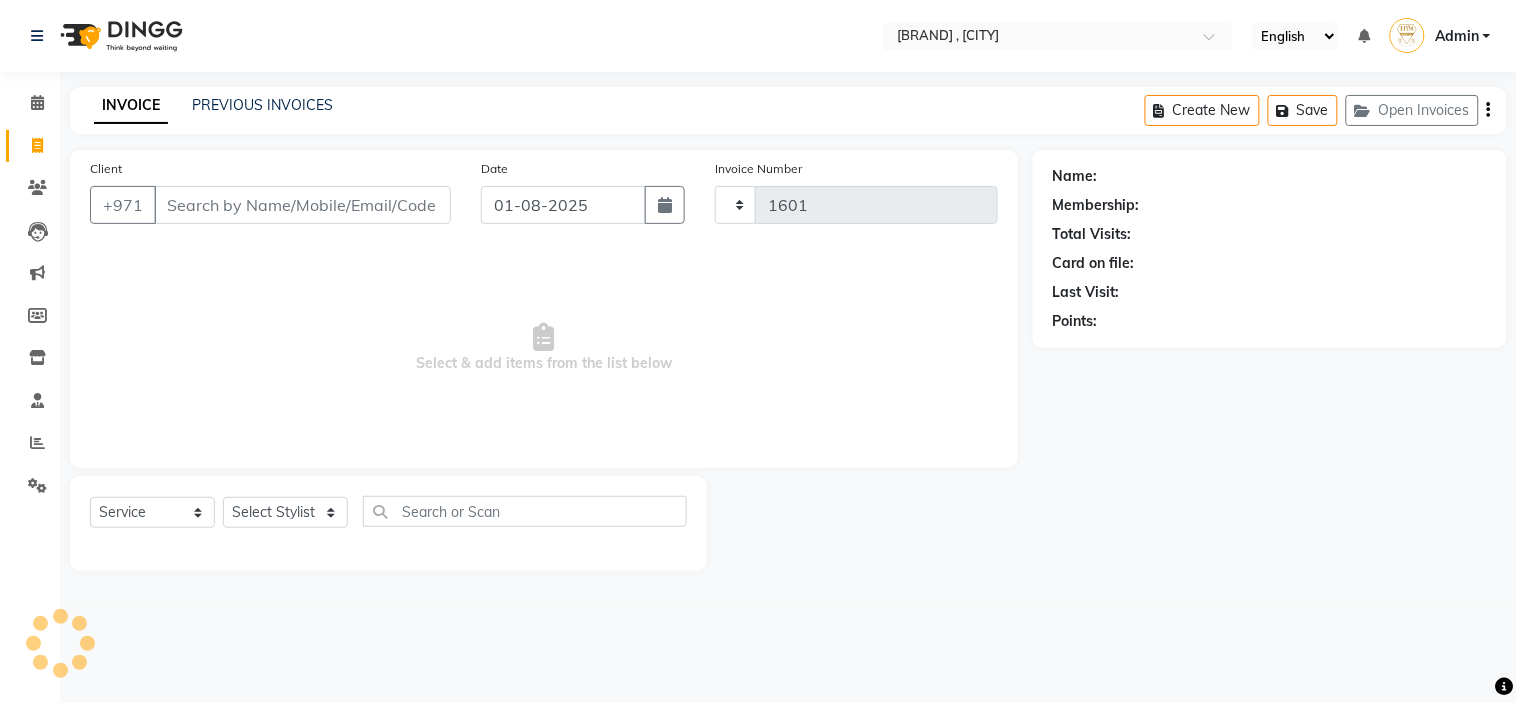 select on "7248" 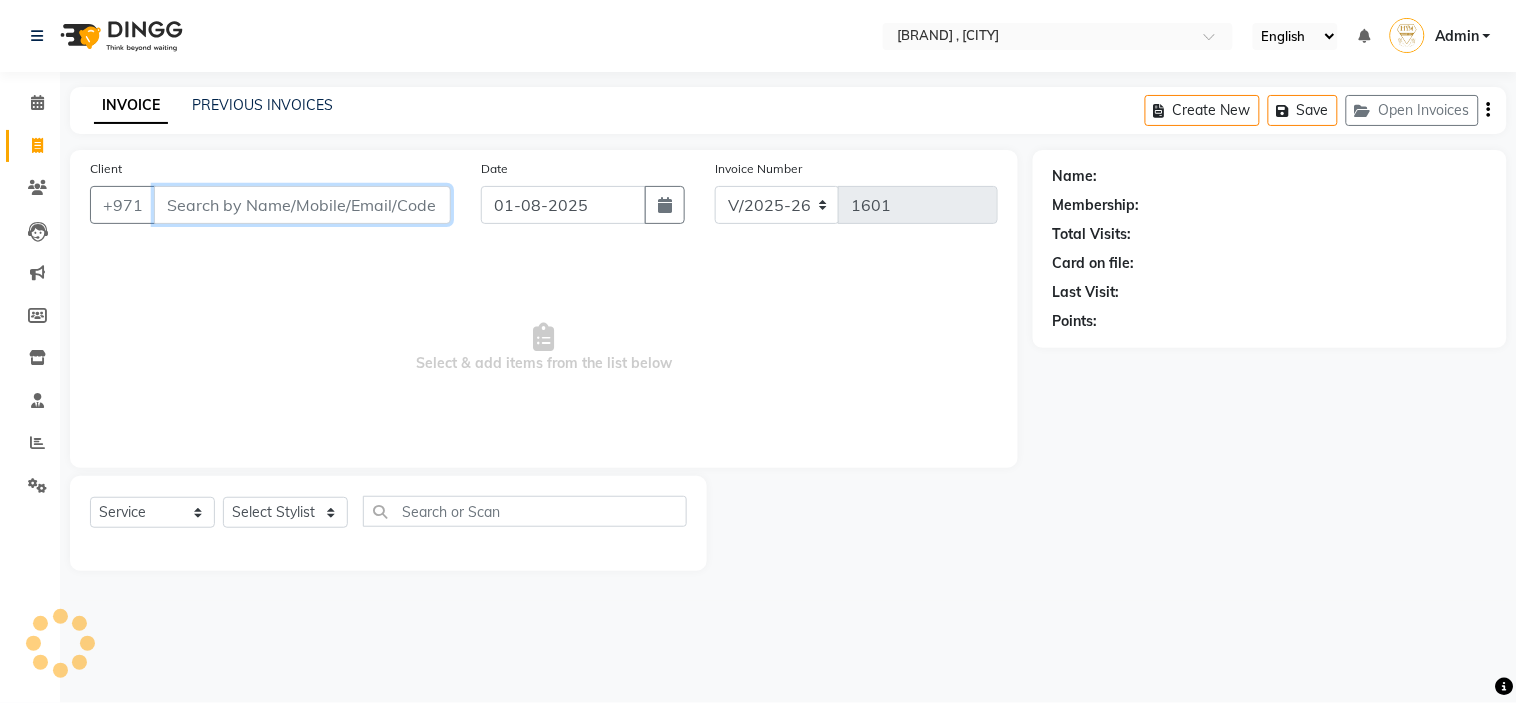 drag, startPoint x: 251, startPoint y: 184, endPoint x: 240, endPoint y: 201, distance: 20.248457 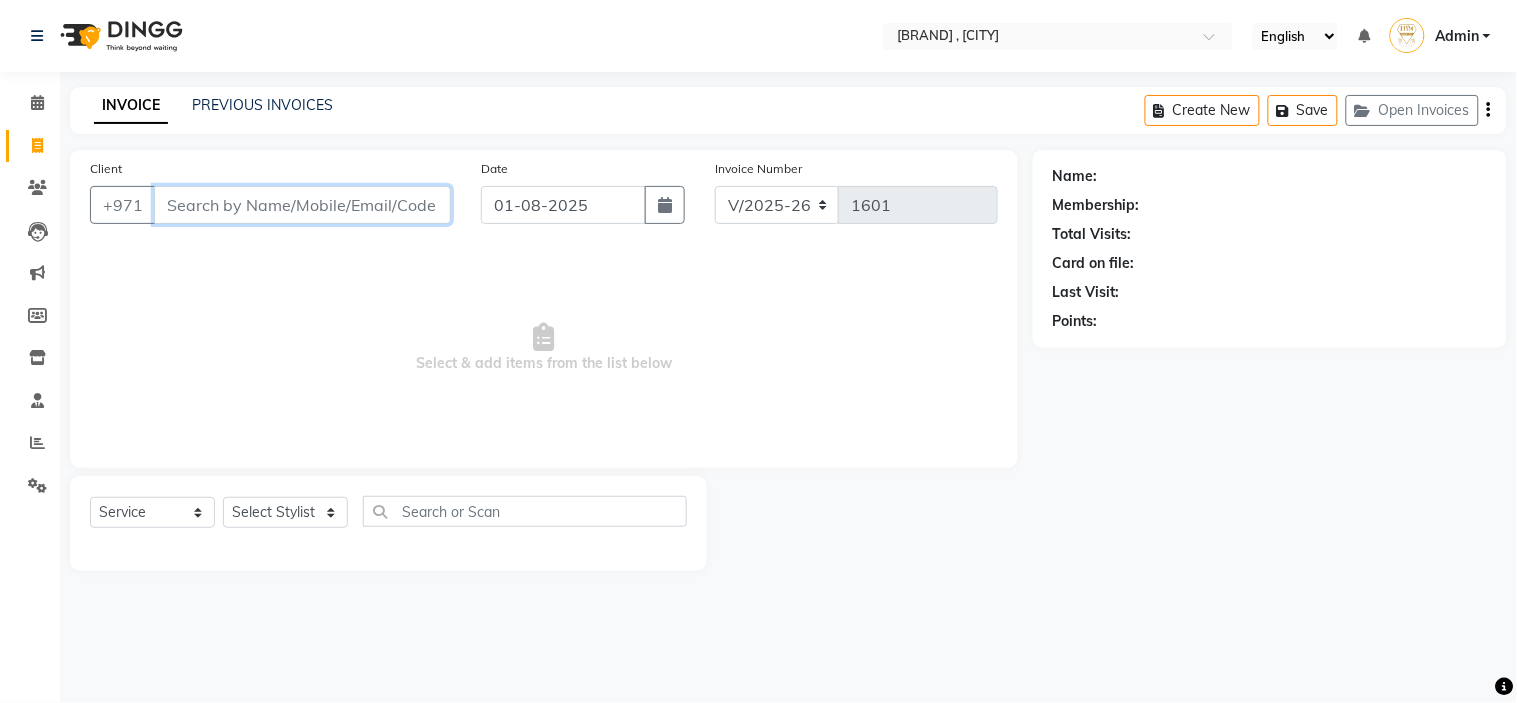 paste on "[PHONE]" 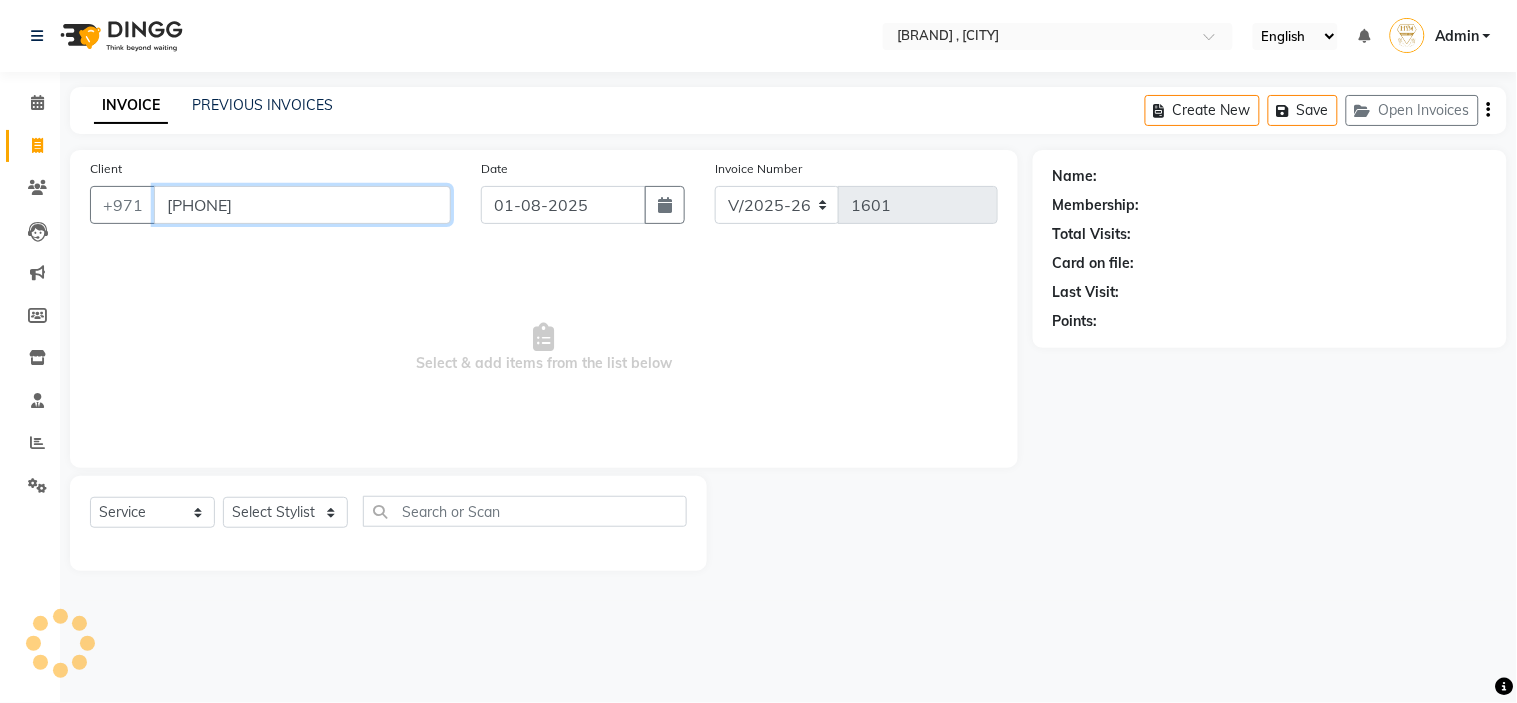 type on "[PHONE]" 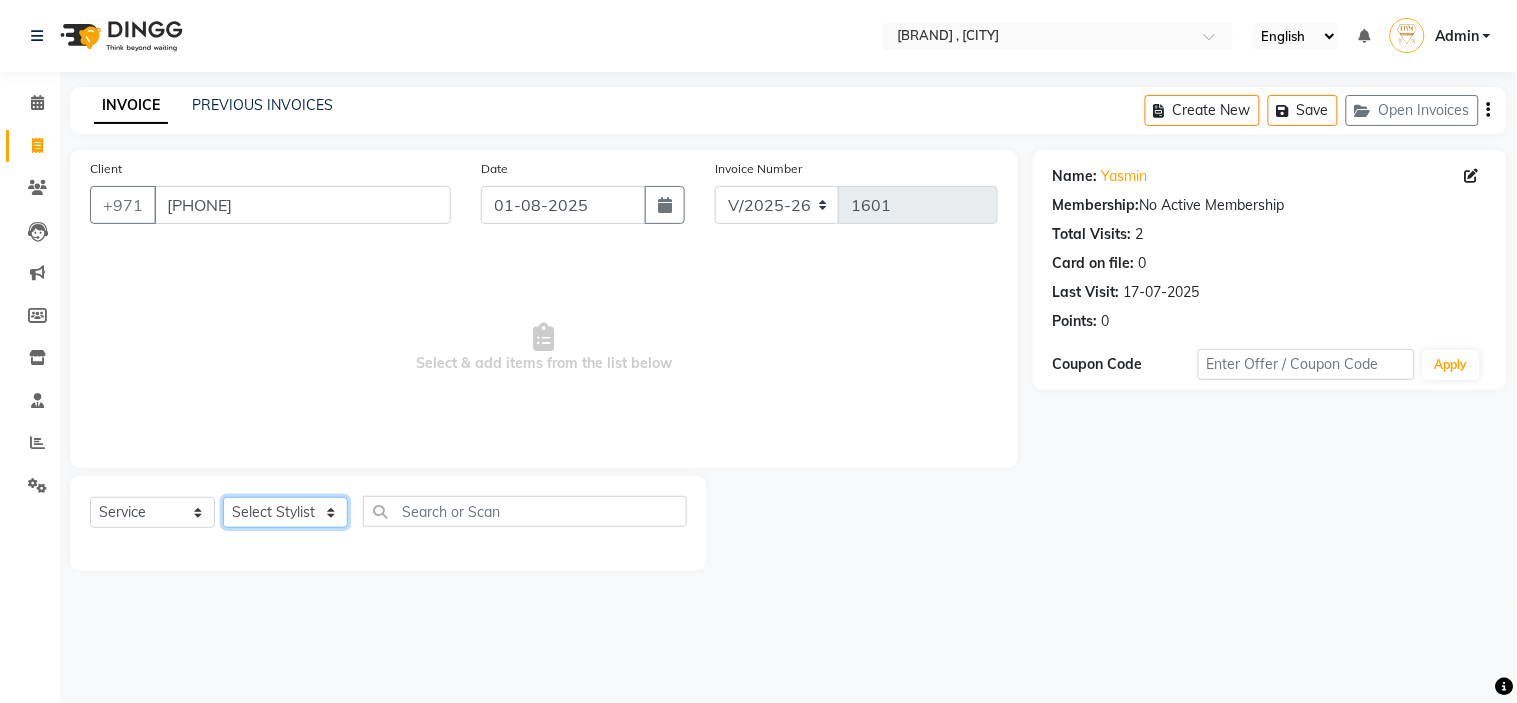 click on "Select Stylist ameena [FIRST] [FIRST] [FIRST] [FIRST] [FIRST]" 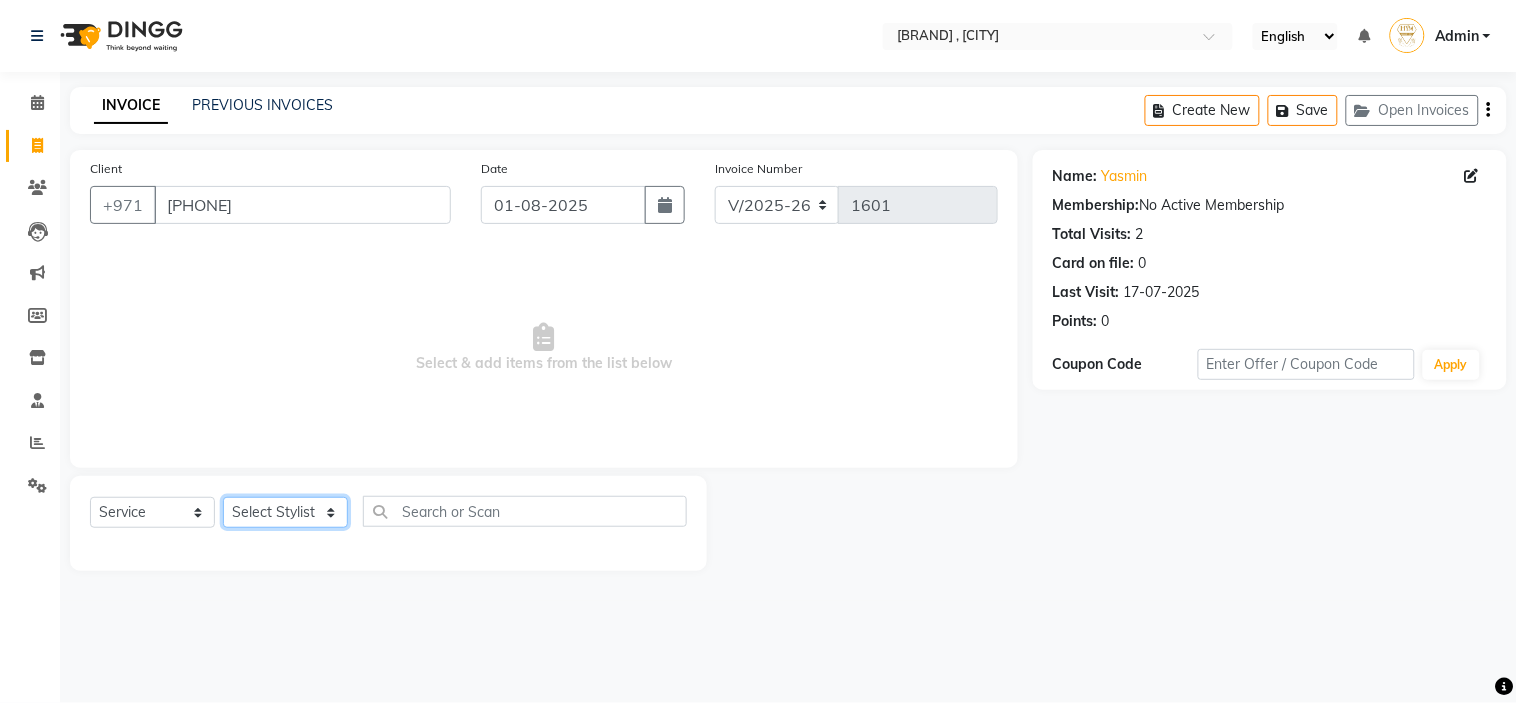select on "66737" 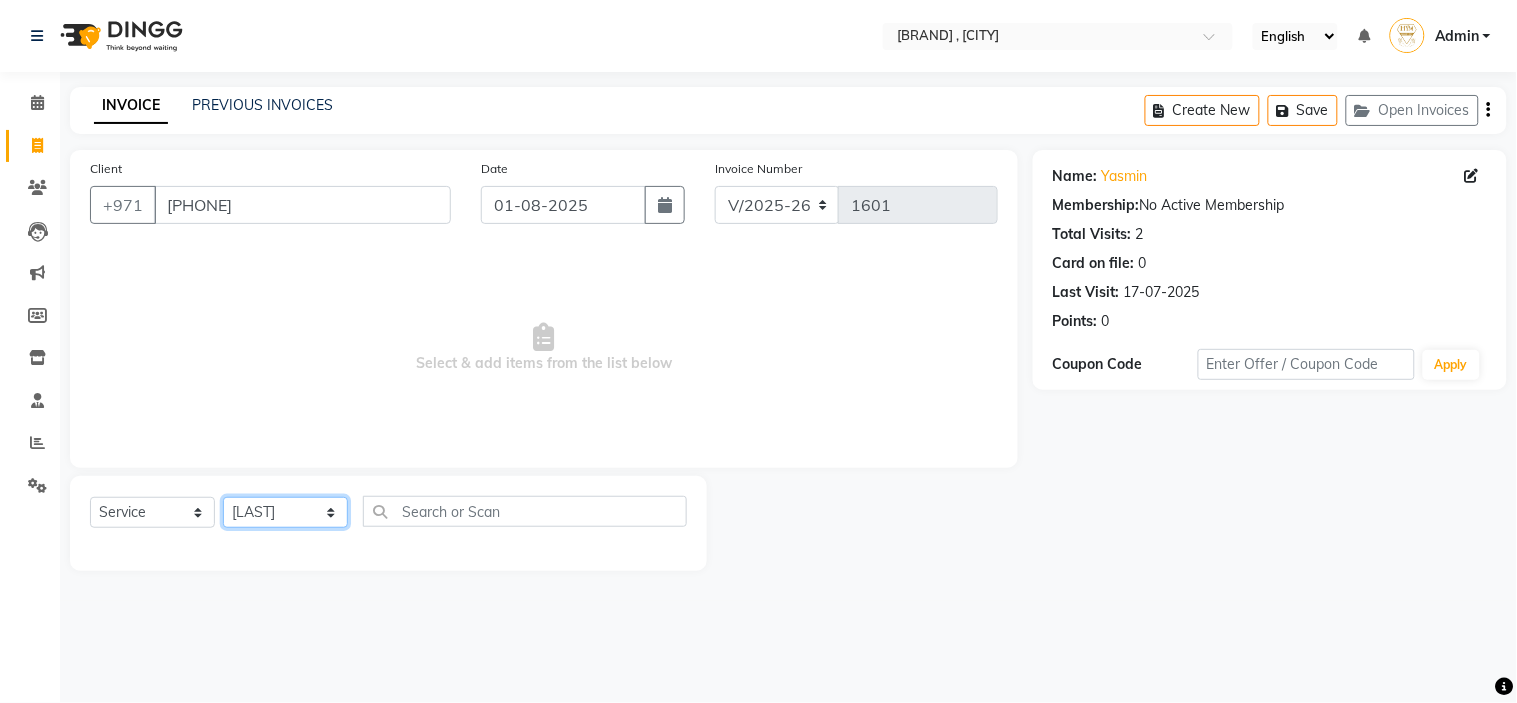 click on "Select Stylist ameena [FIRST] [FIRST] [FIRST] [FIRST] [FIRST]" 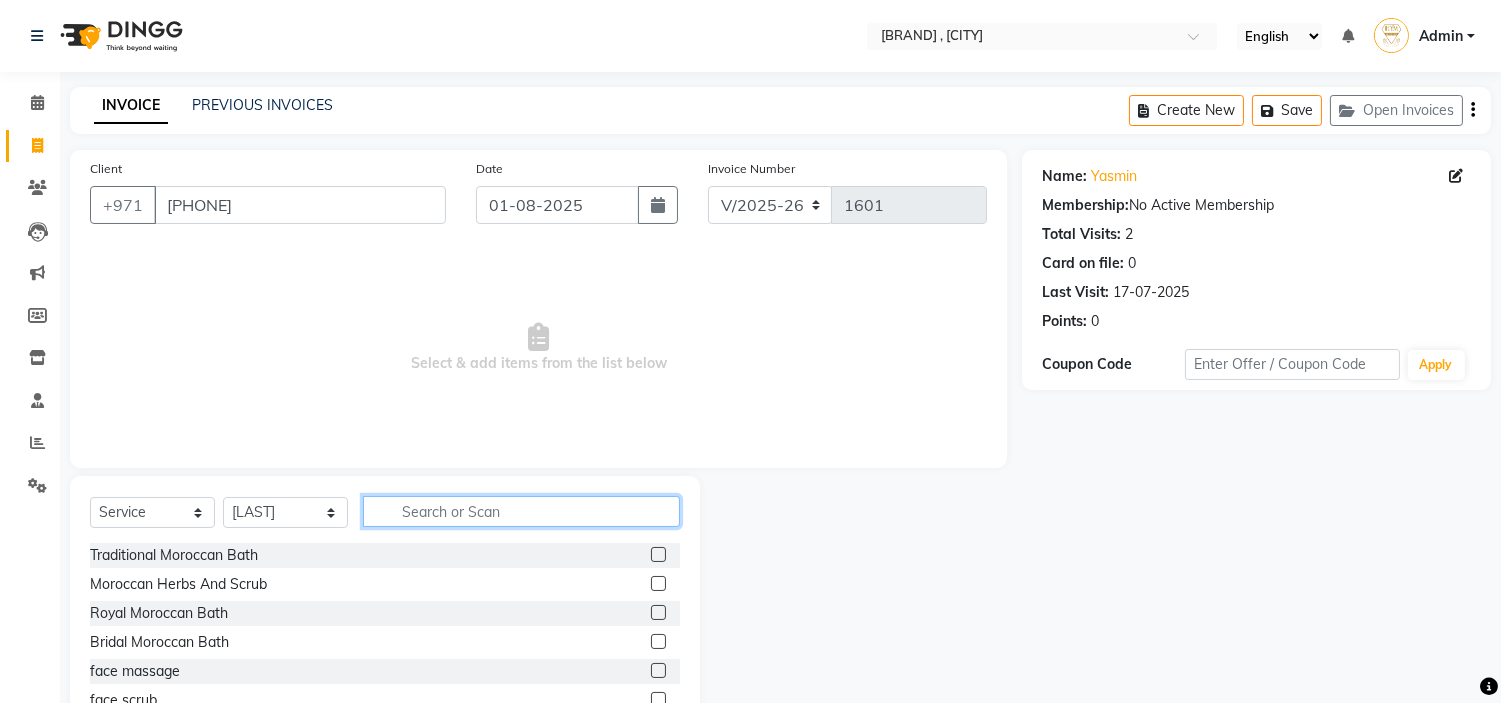 click 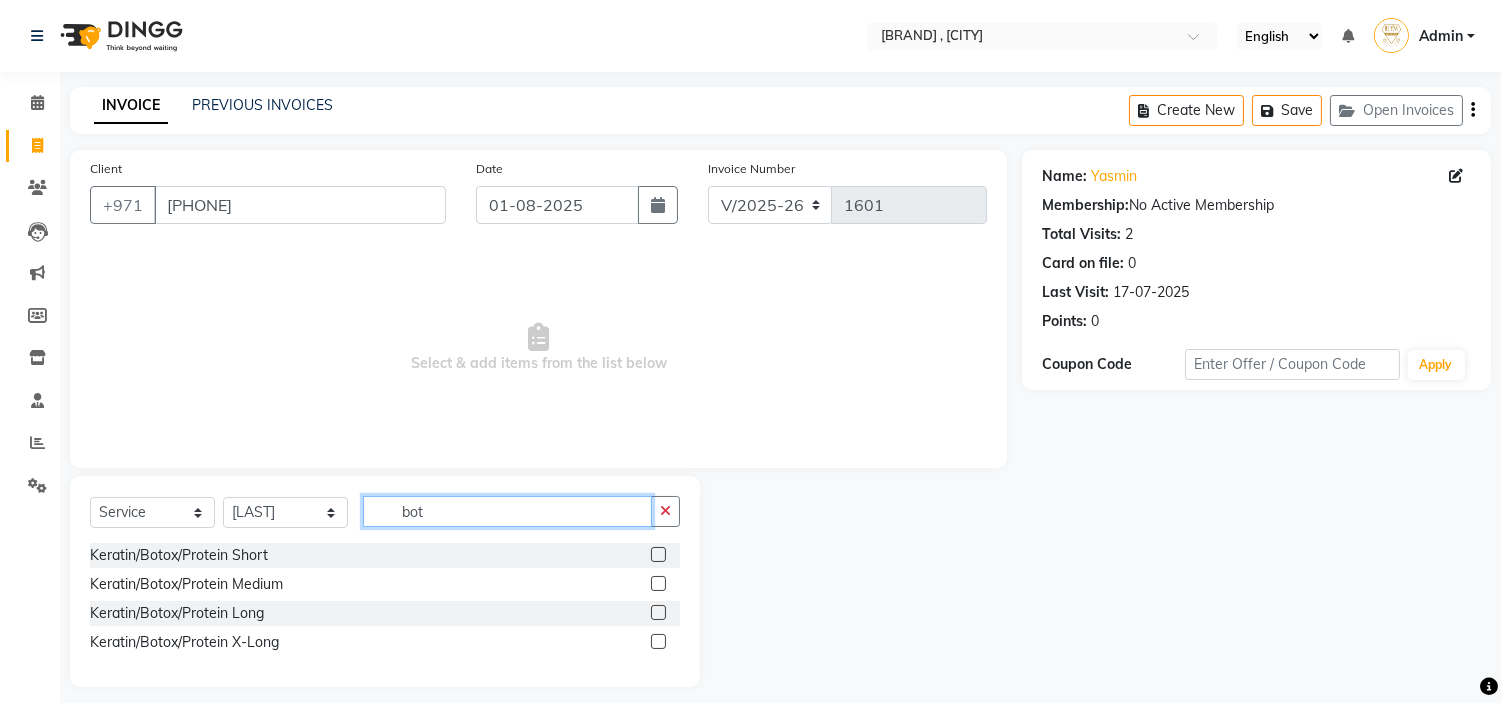 type on "bot" 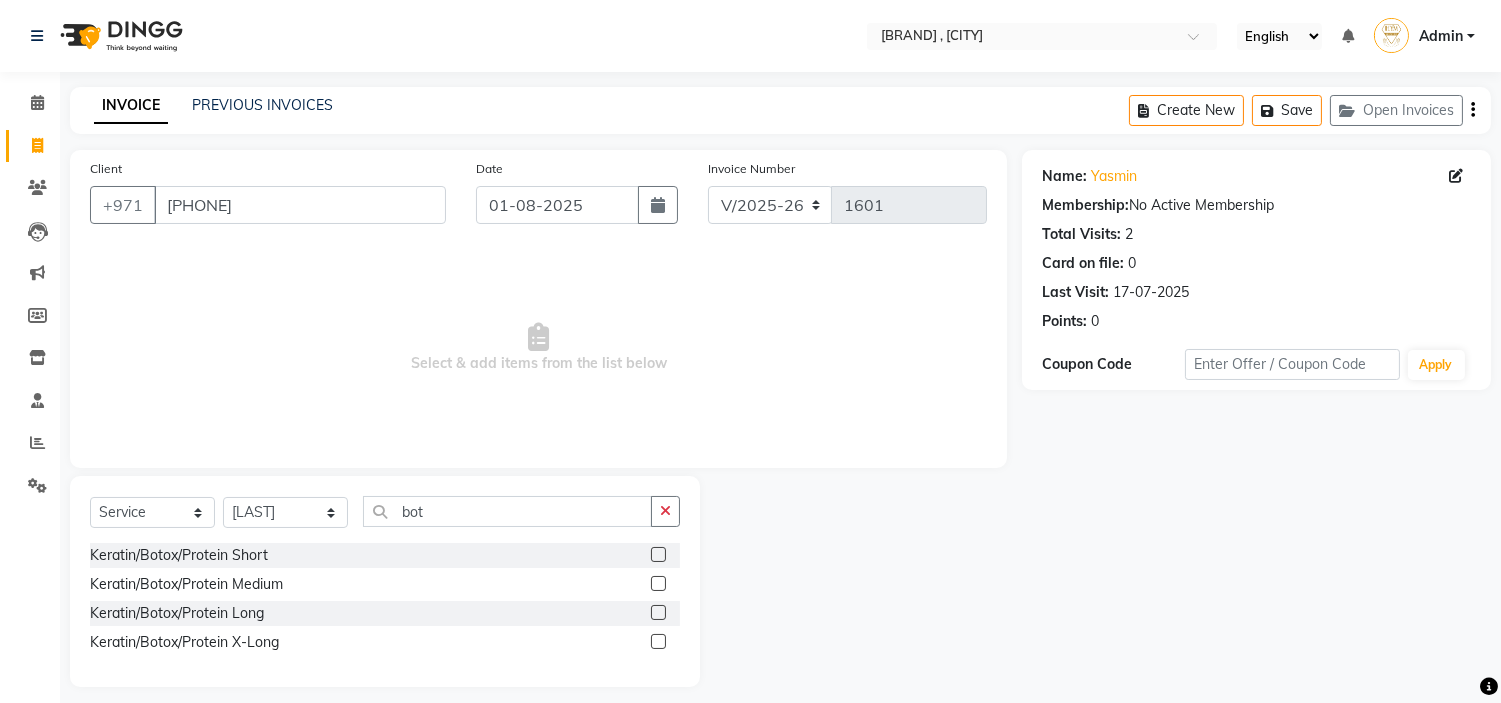 click 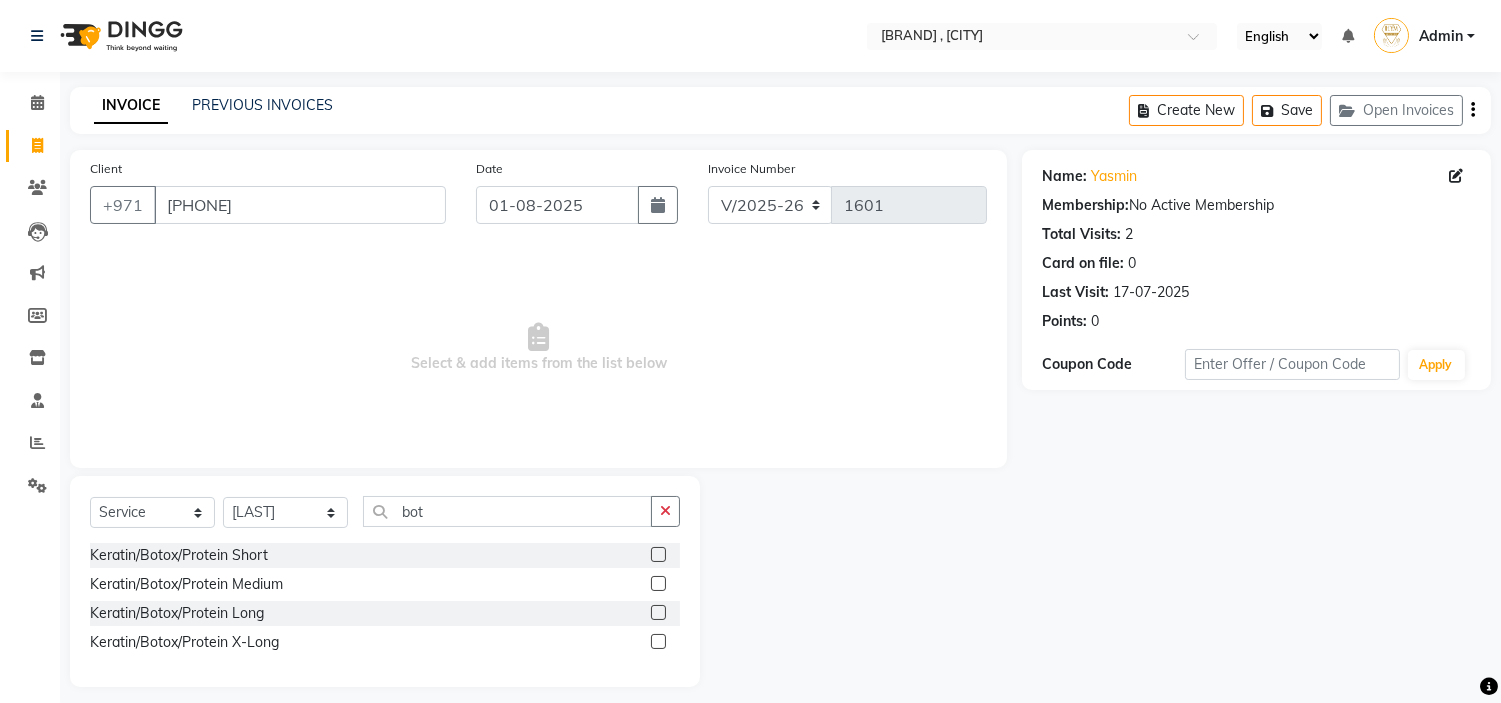 click at bounding box center [657, 555] 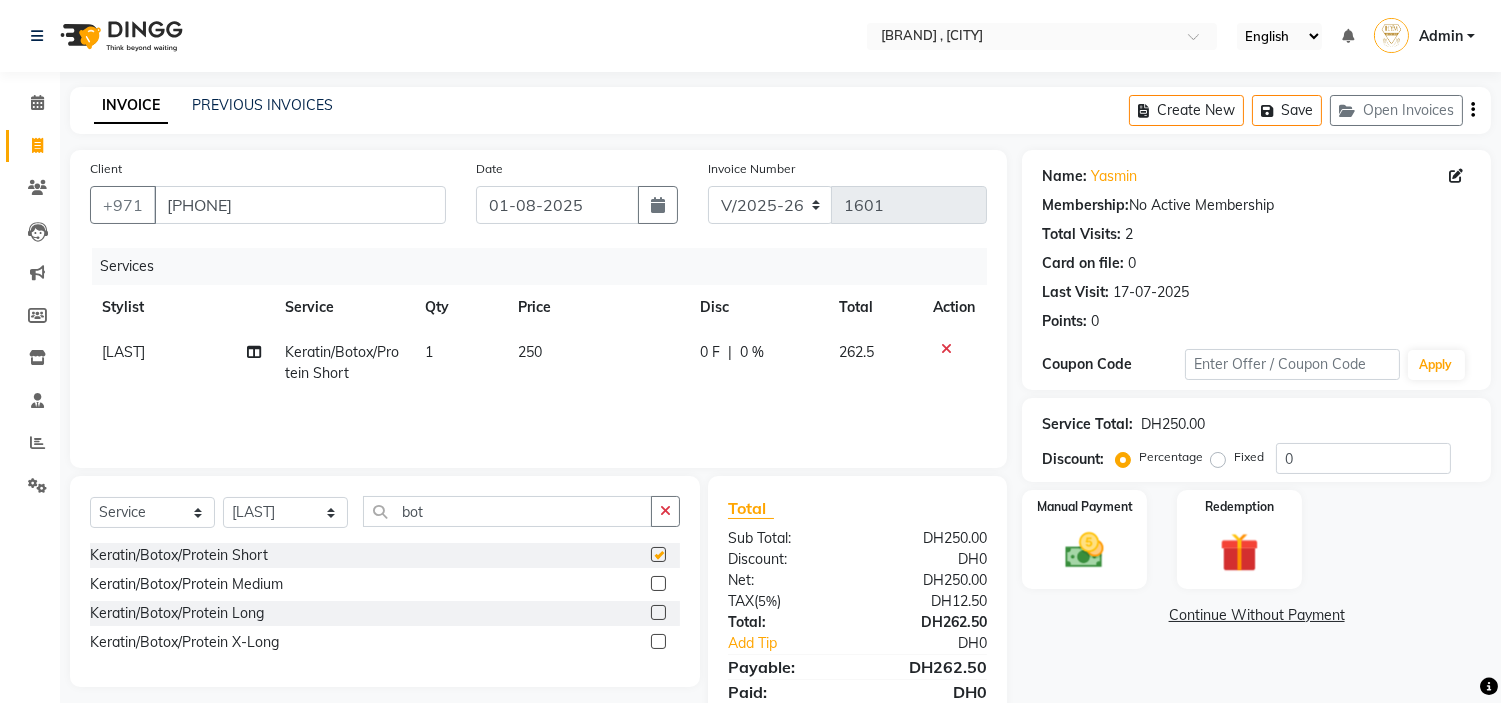 checkbox on "false" 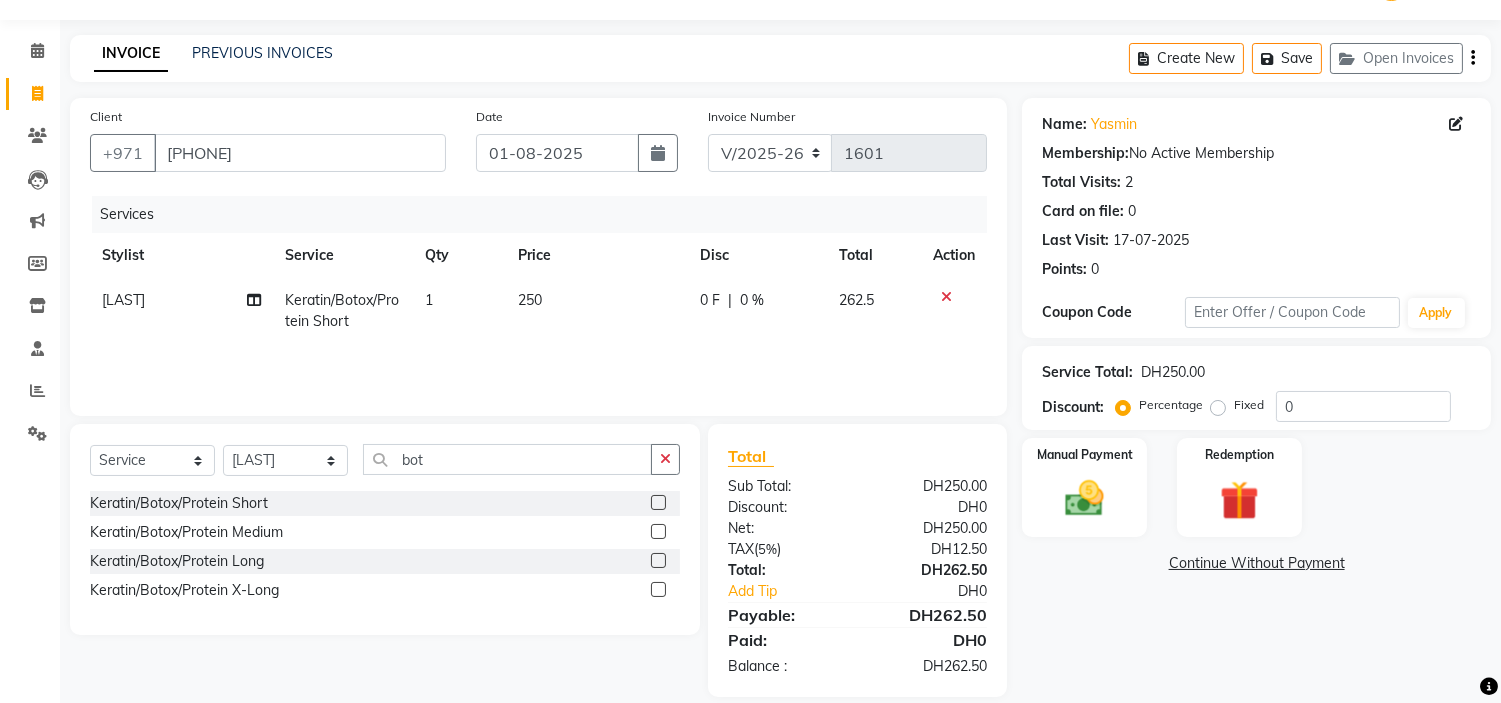 scroll, scrollTop: 75, scrollLeft: 0, axis: vertical 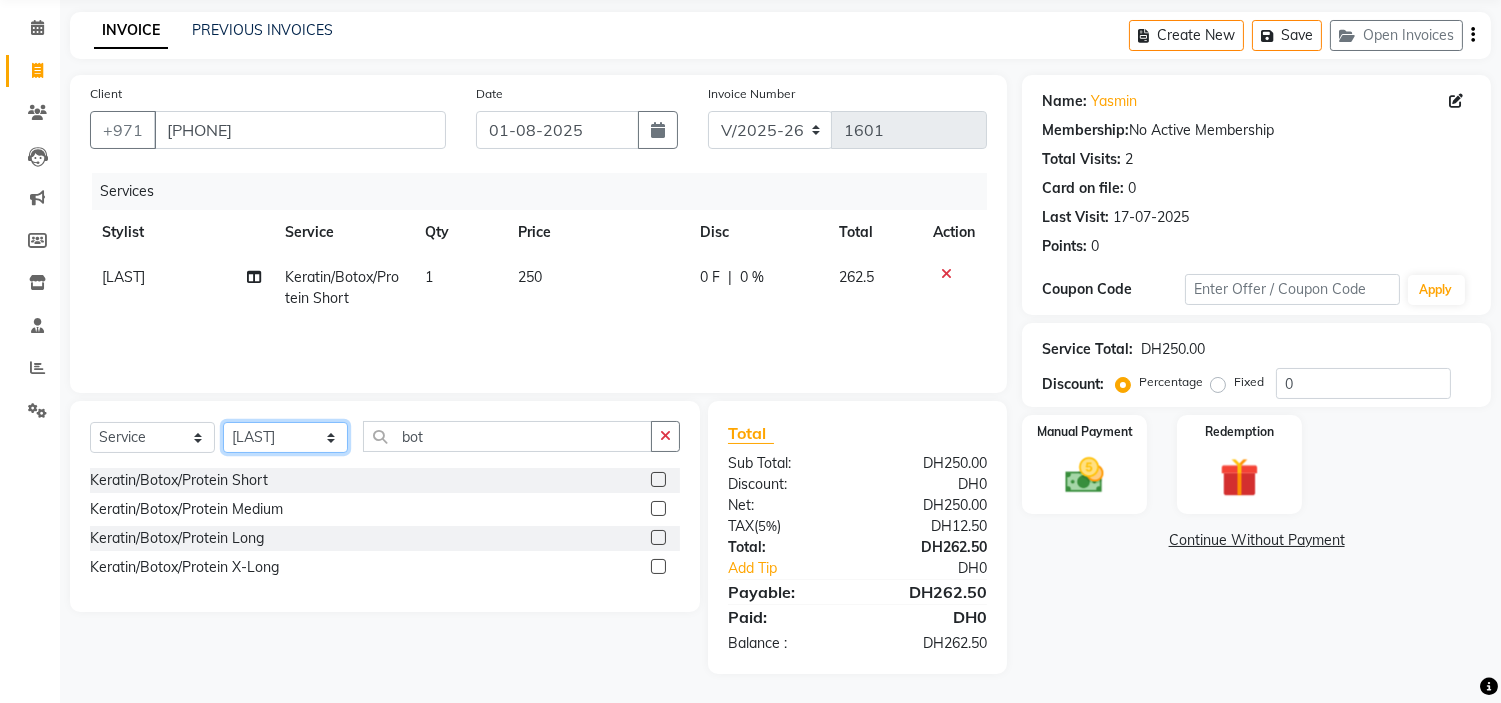 click on "Select Stylist ameena [FIRST] [FIRST] [FIRST] [FIRST] [FIRST]" 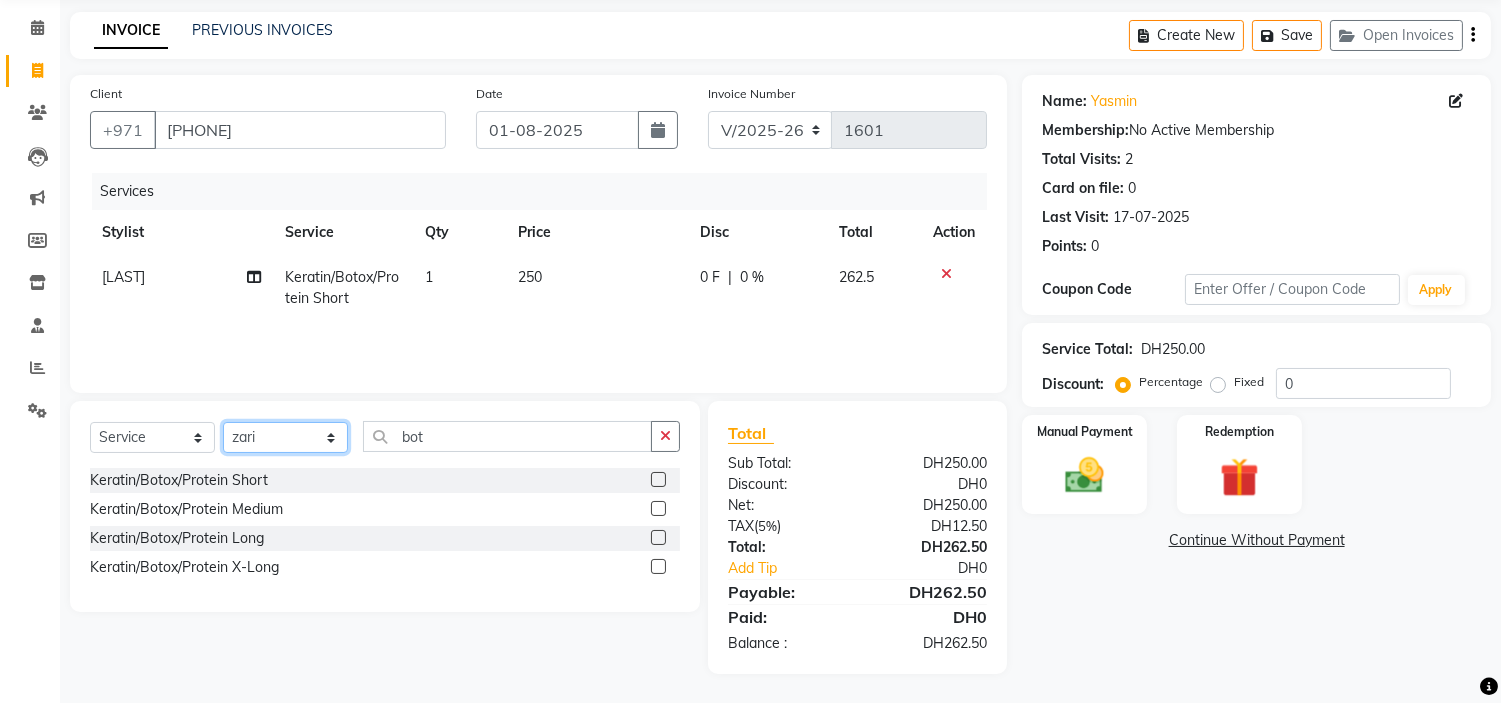 click on "Select Stylist ameena [FIRST] [FIRST] [FIRST] [FIRST] [FIRST]" 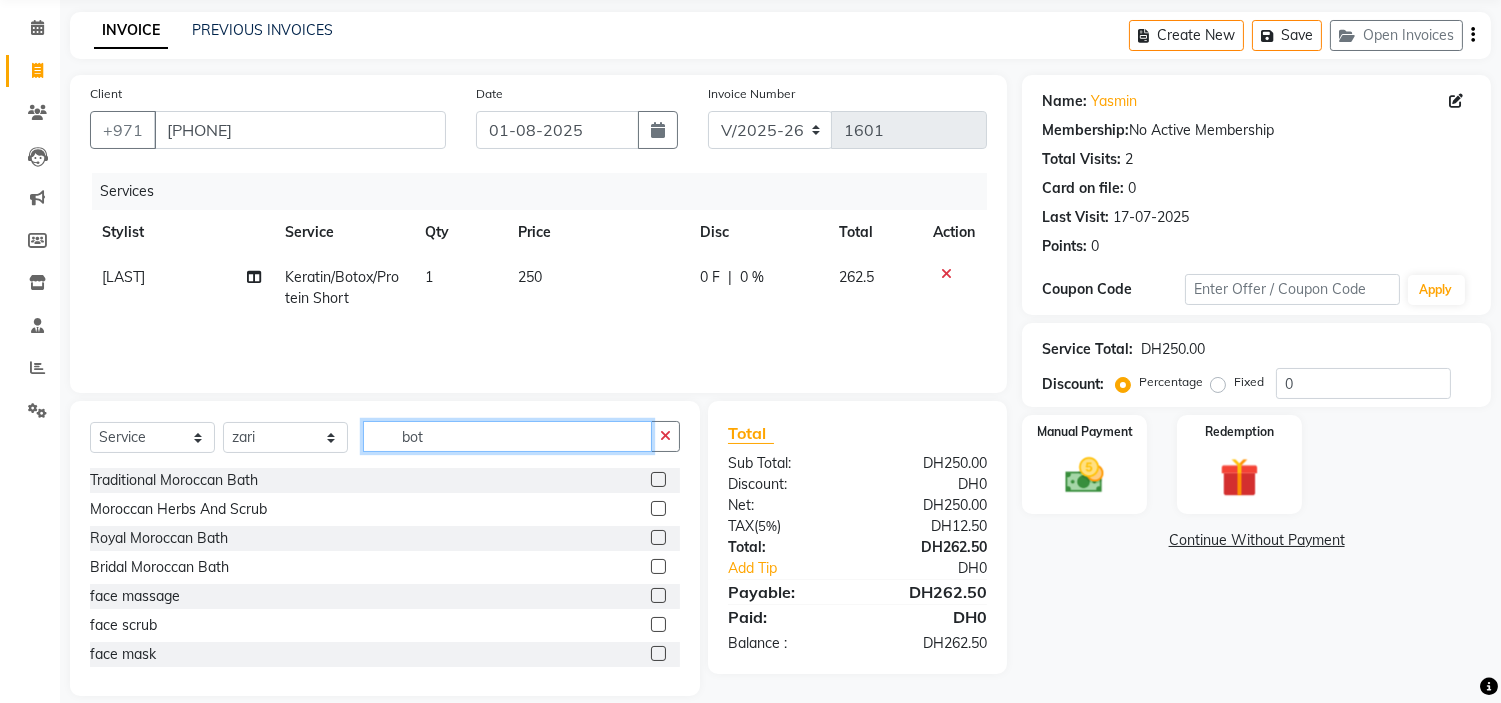 drag, startPoint x: 494, startPoint y: 432, endPoint x: 0, endPoint y: 411, distance: 494.44617 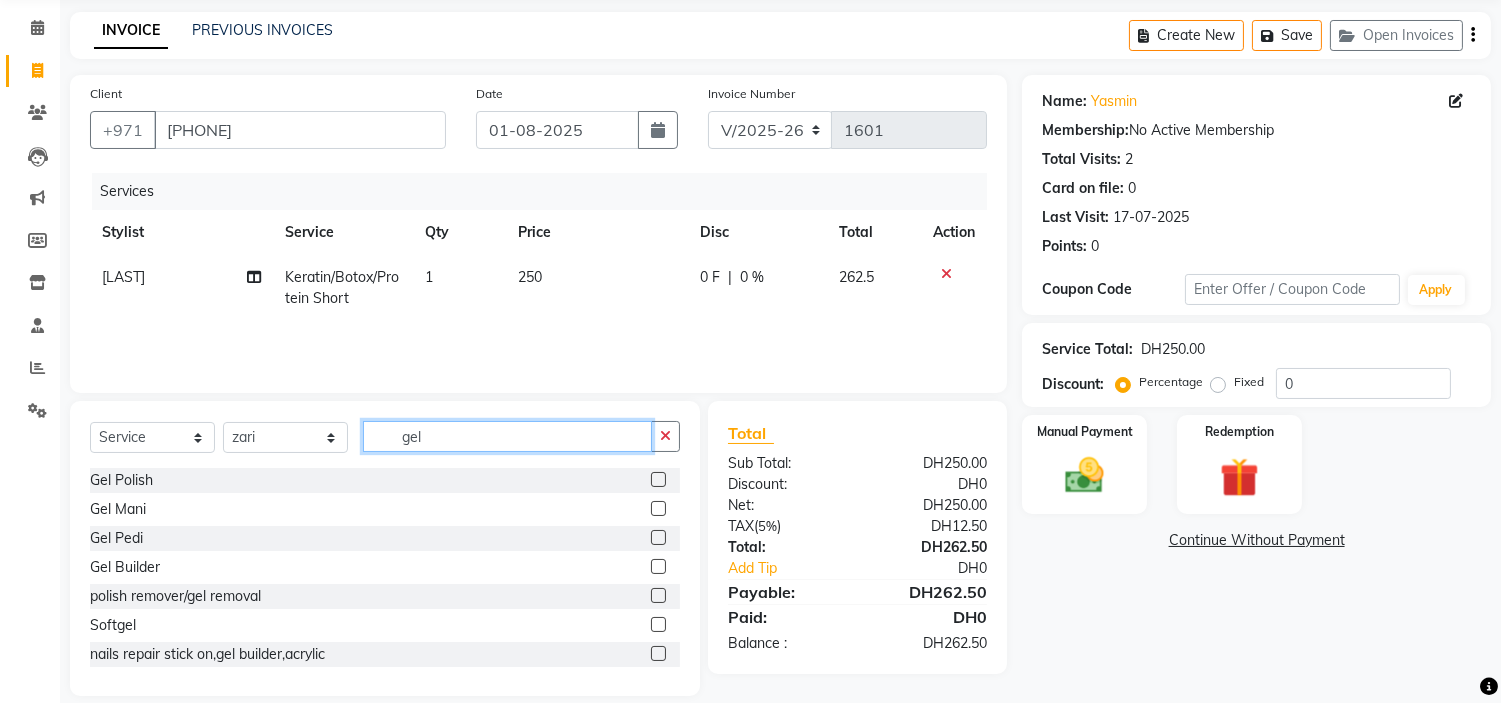 type on "gel" 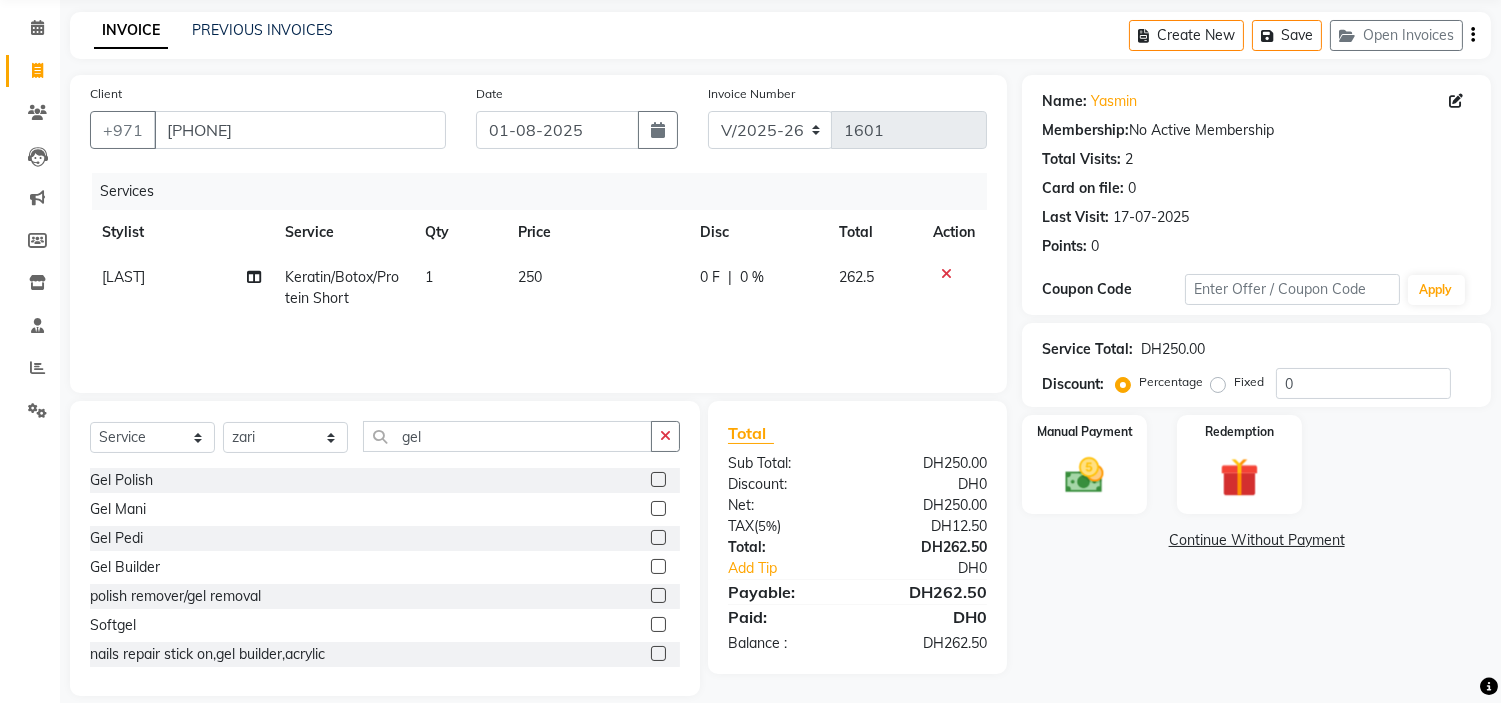 click 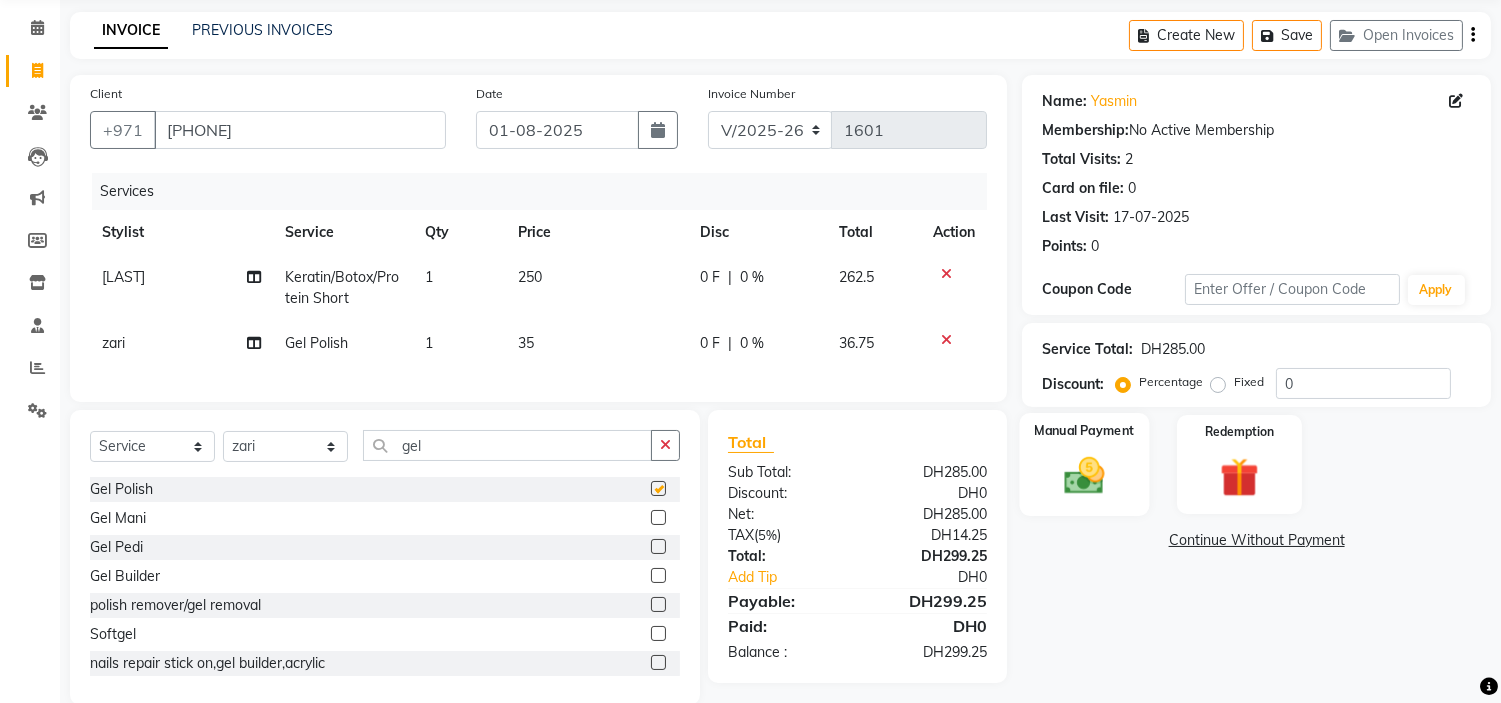 checkbox on "false" 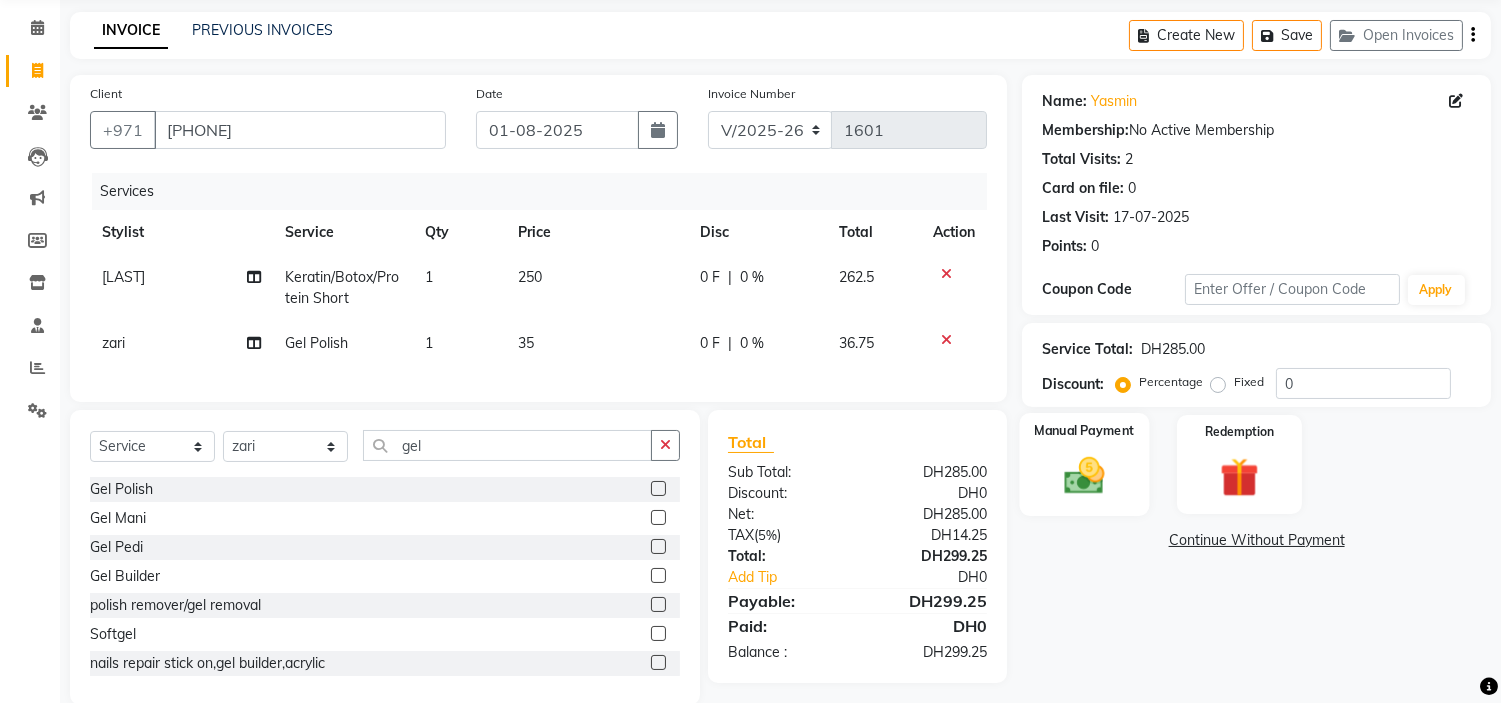 click 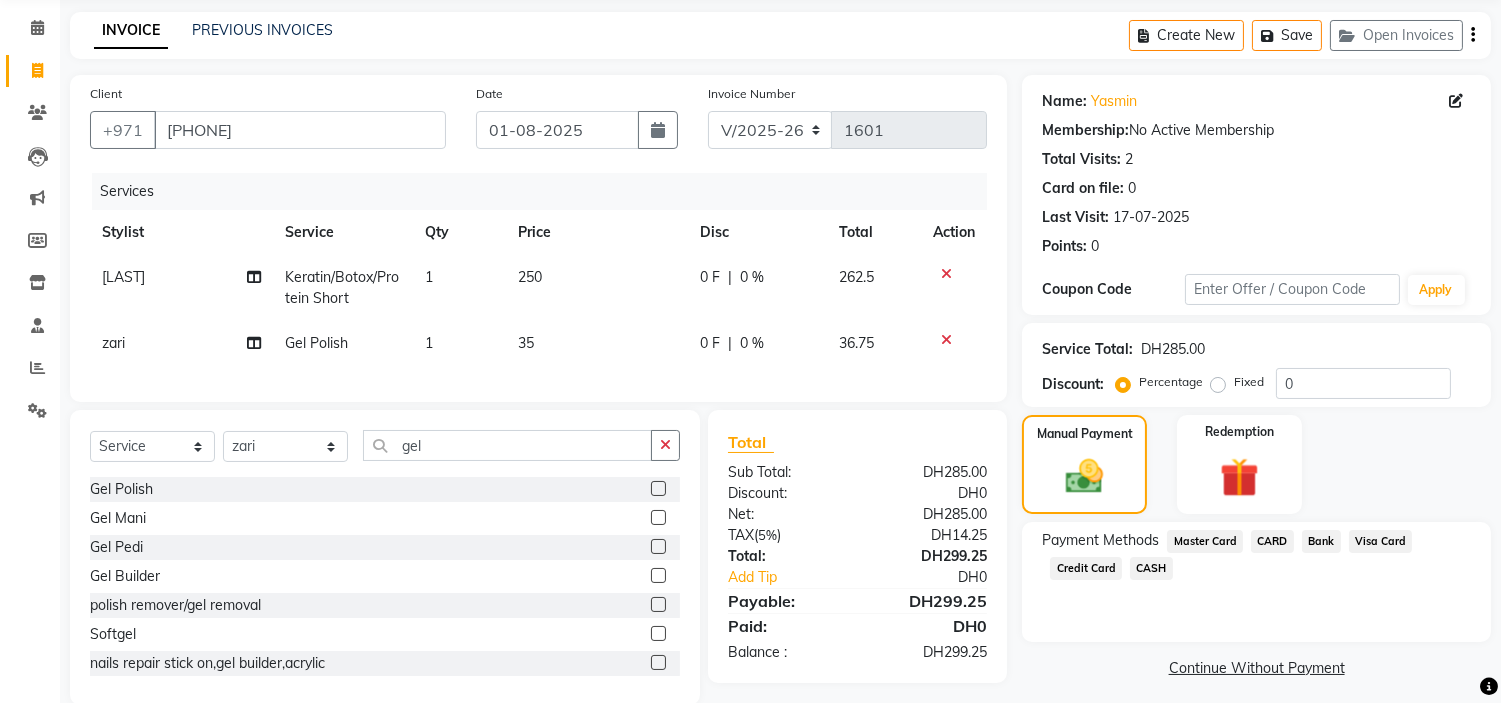 click on "Credit Card" 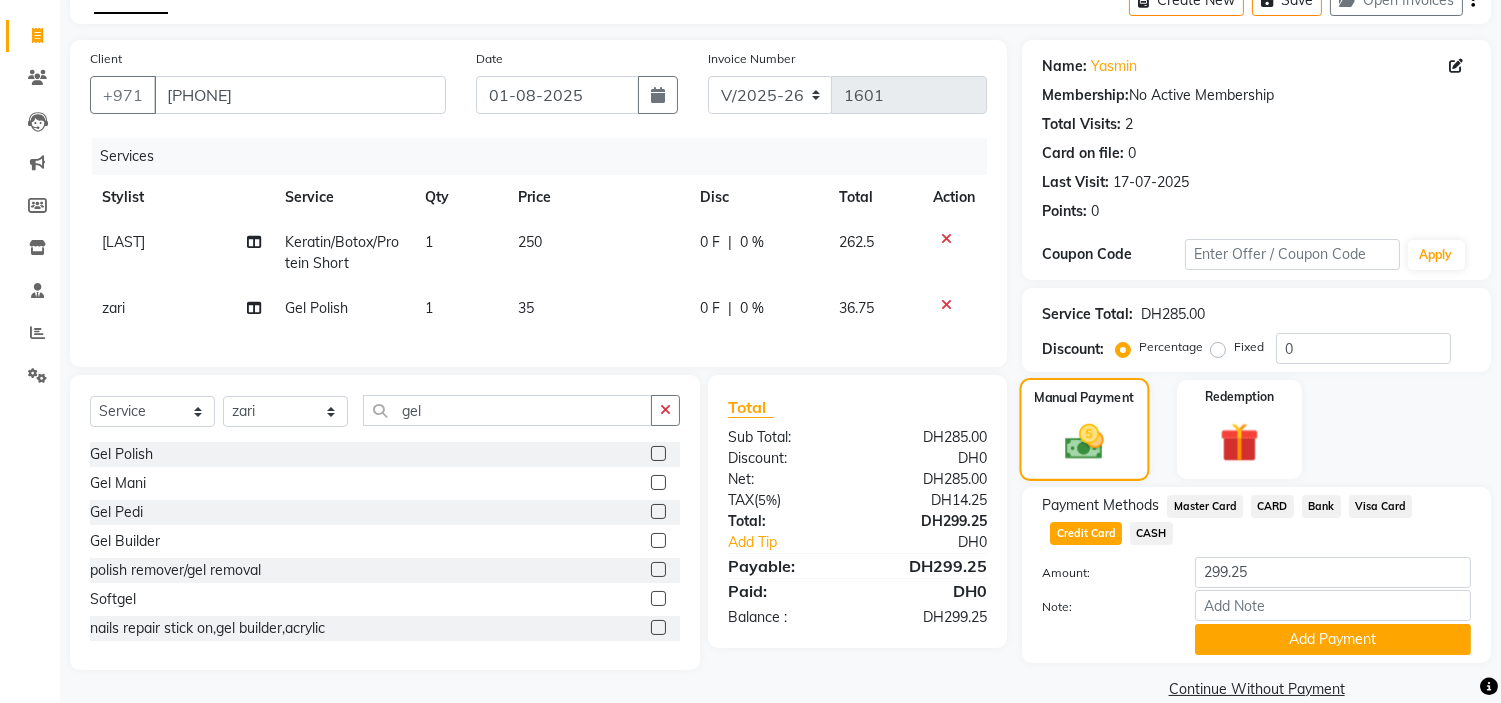 scroll, scrollTop: 141, scrollLeft: 0, axis: vertical 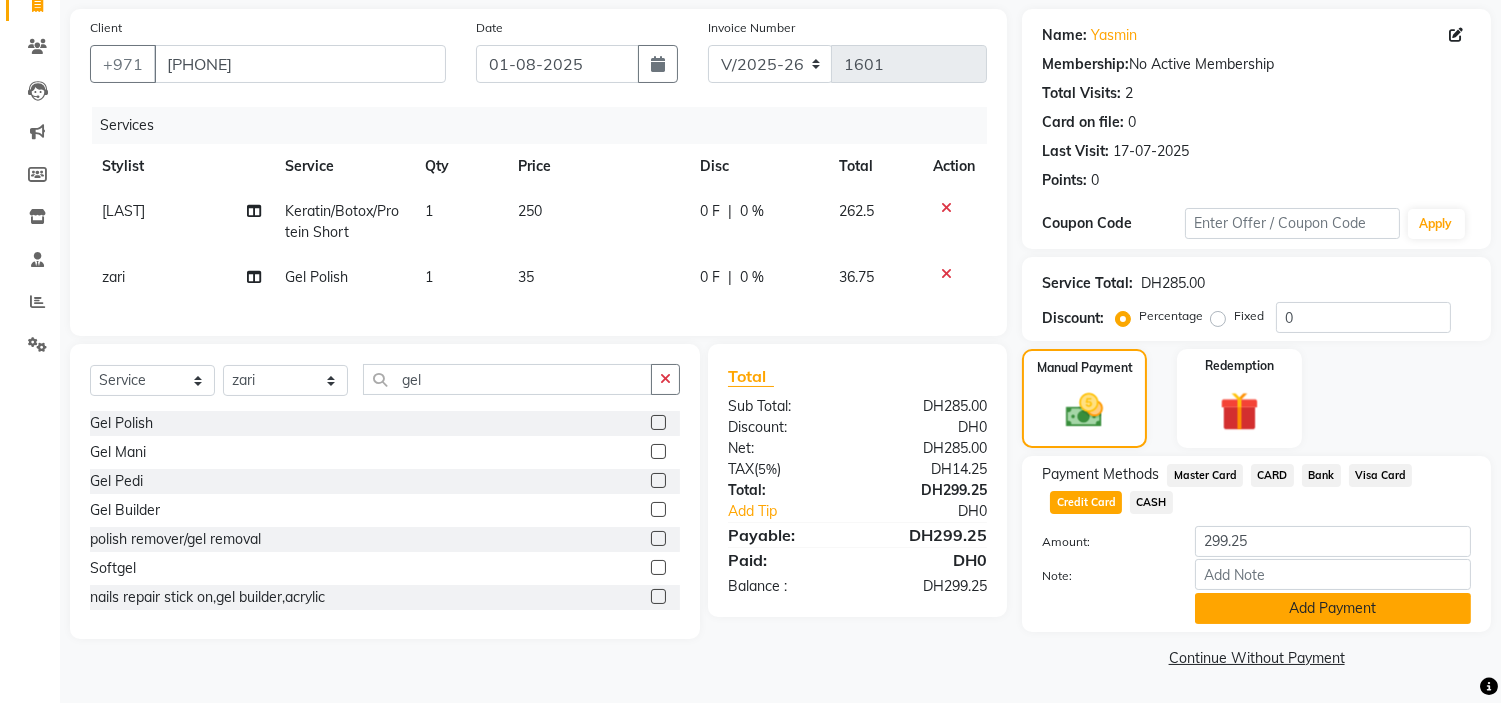 click on "Add Payment" 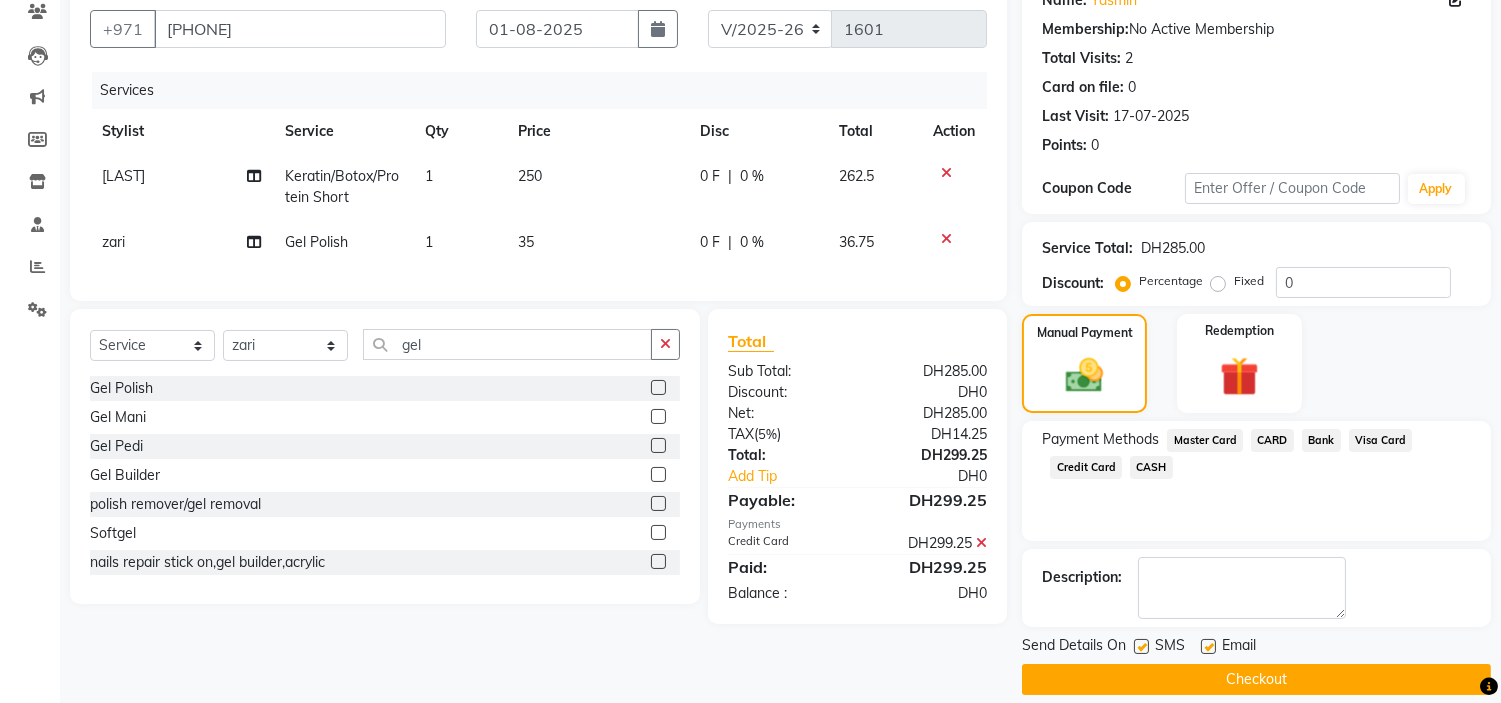 scroll, scrollTop: 196, scrollLeft: 0, axis: vertical 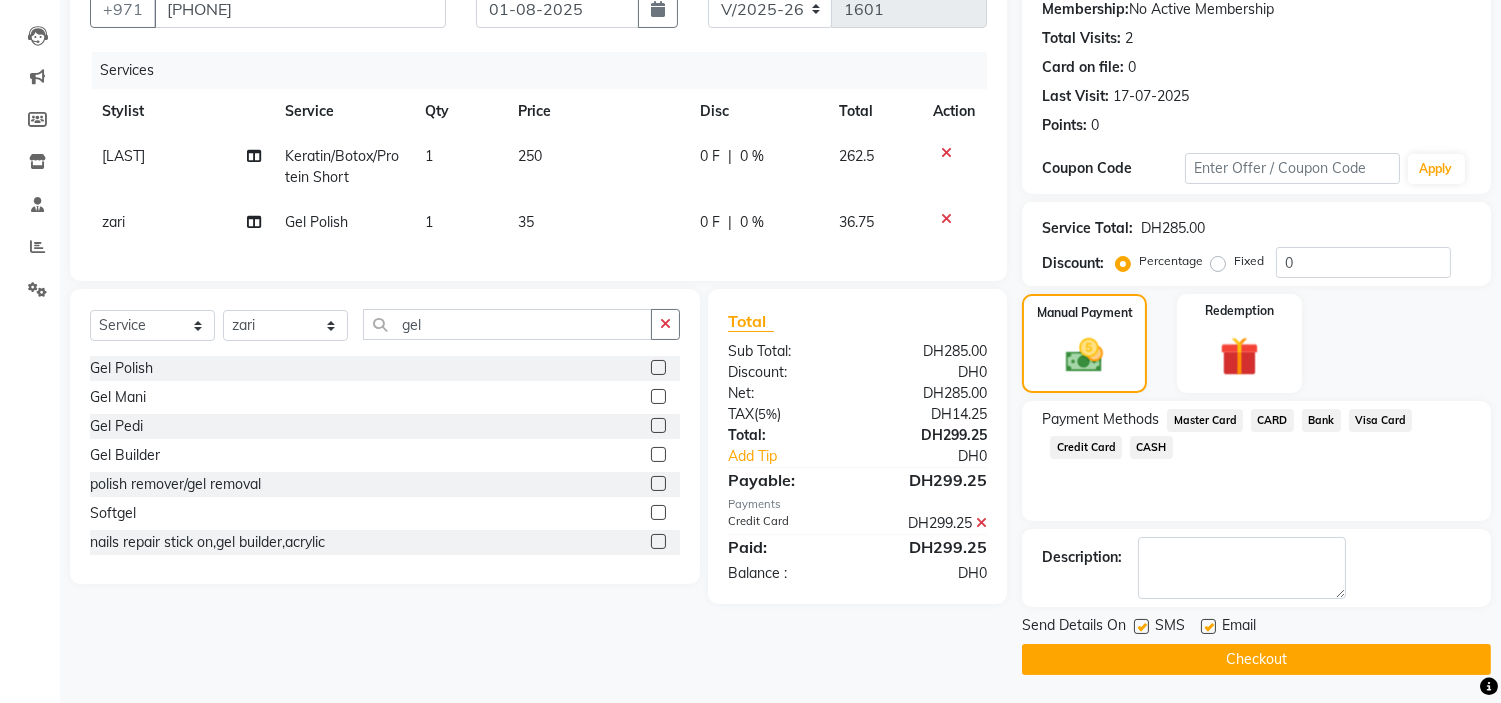 click 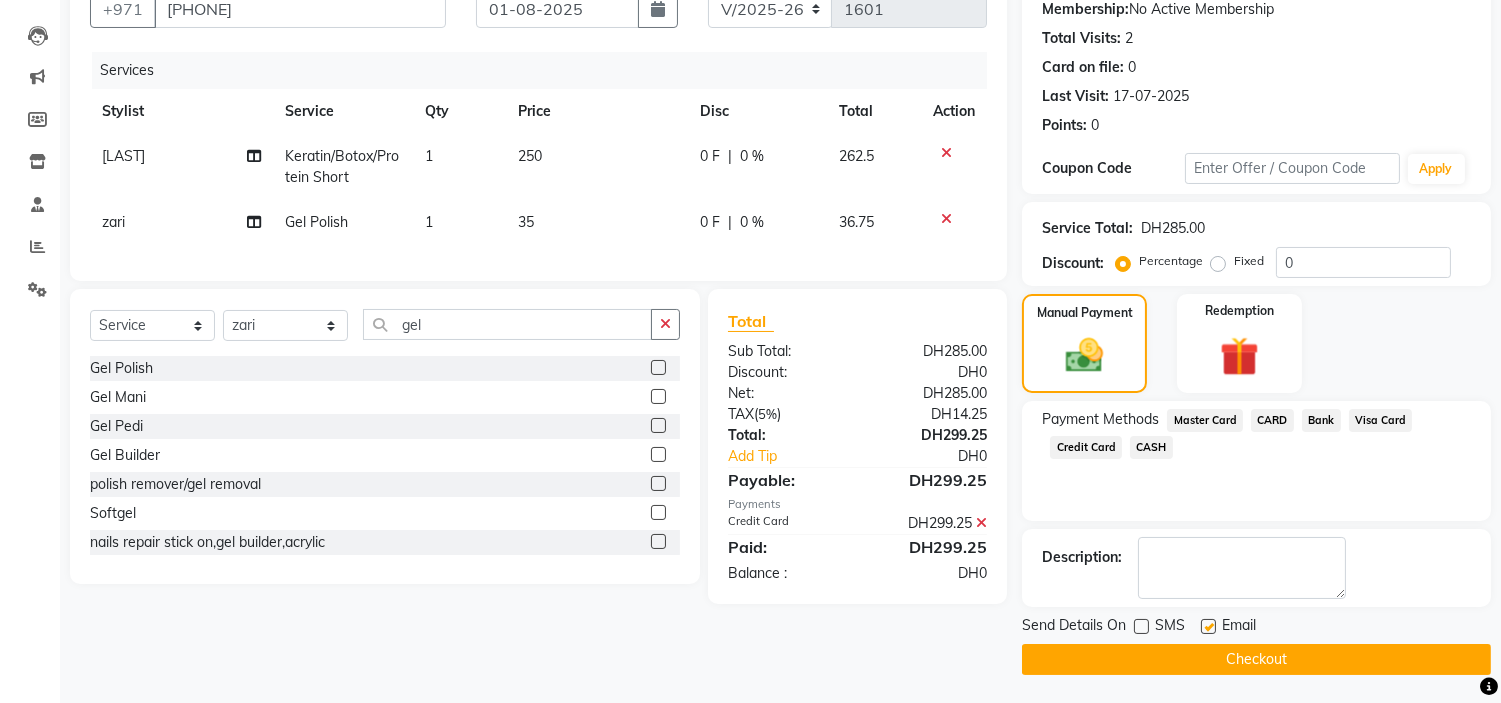 drag, startPoint x: 1212, startPoint y: 624, endPoint x: 1223, endPoint y: 666, distance: 43.416588 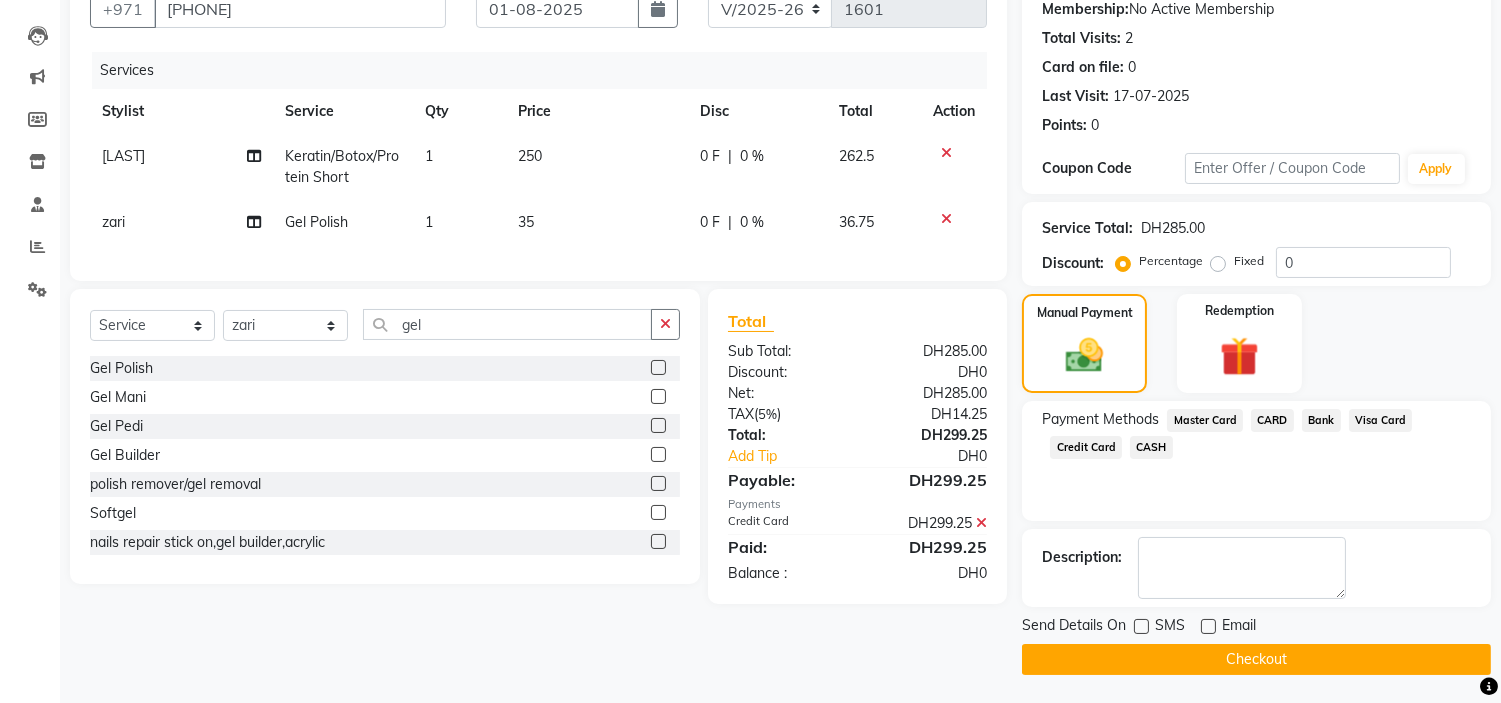 click on "Checkout" 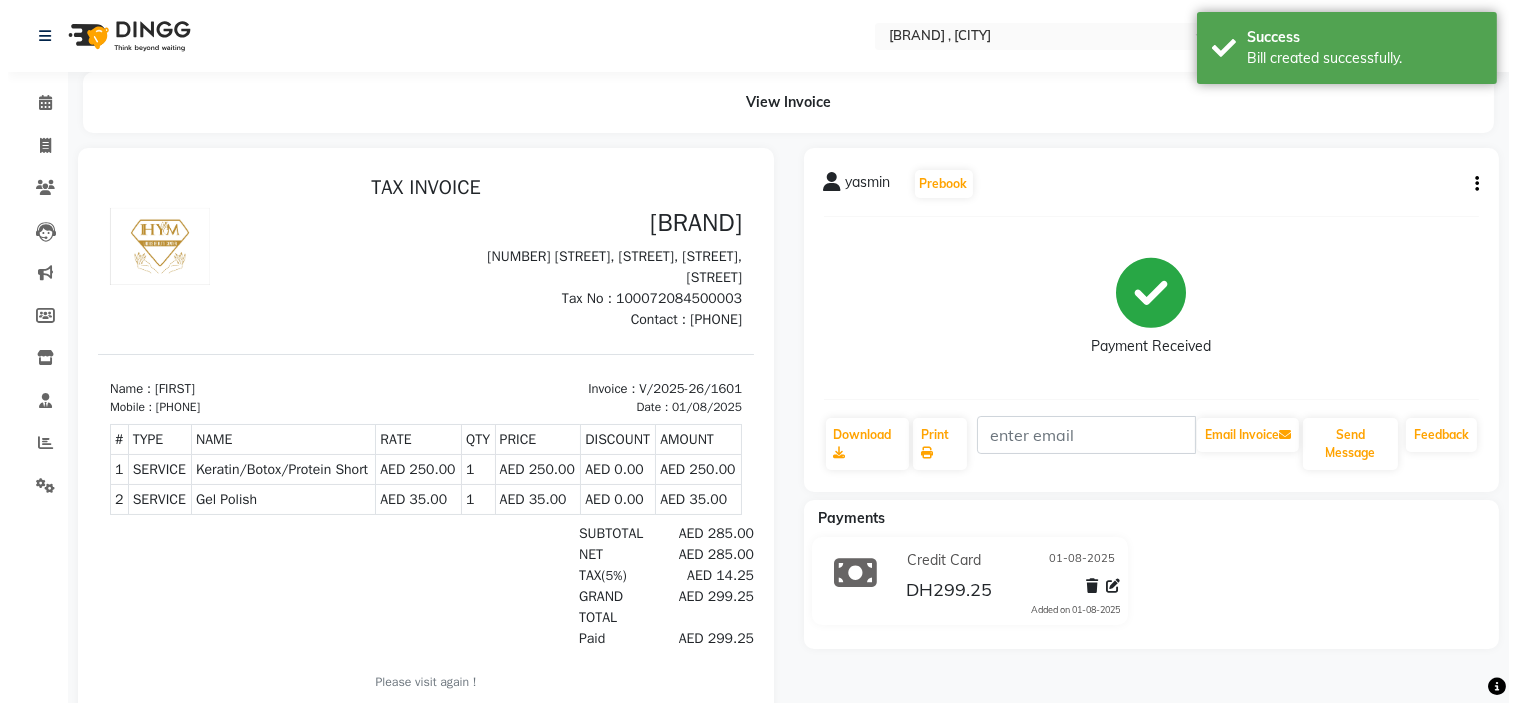 scroll, scrollTop: 0, scrollLeft: 0, axis: both 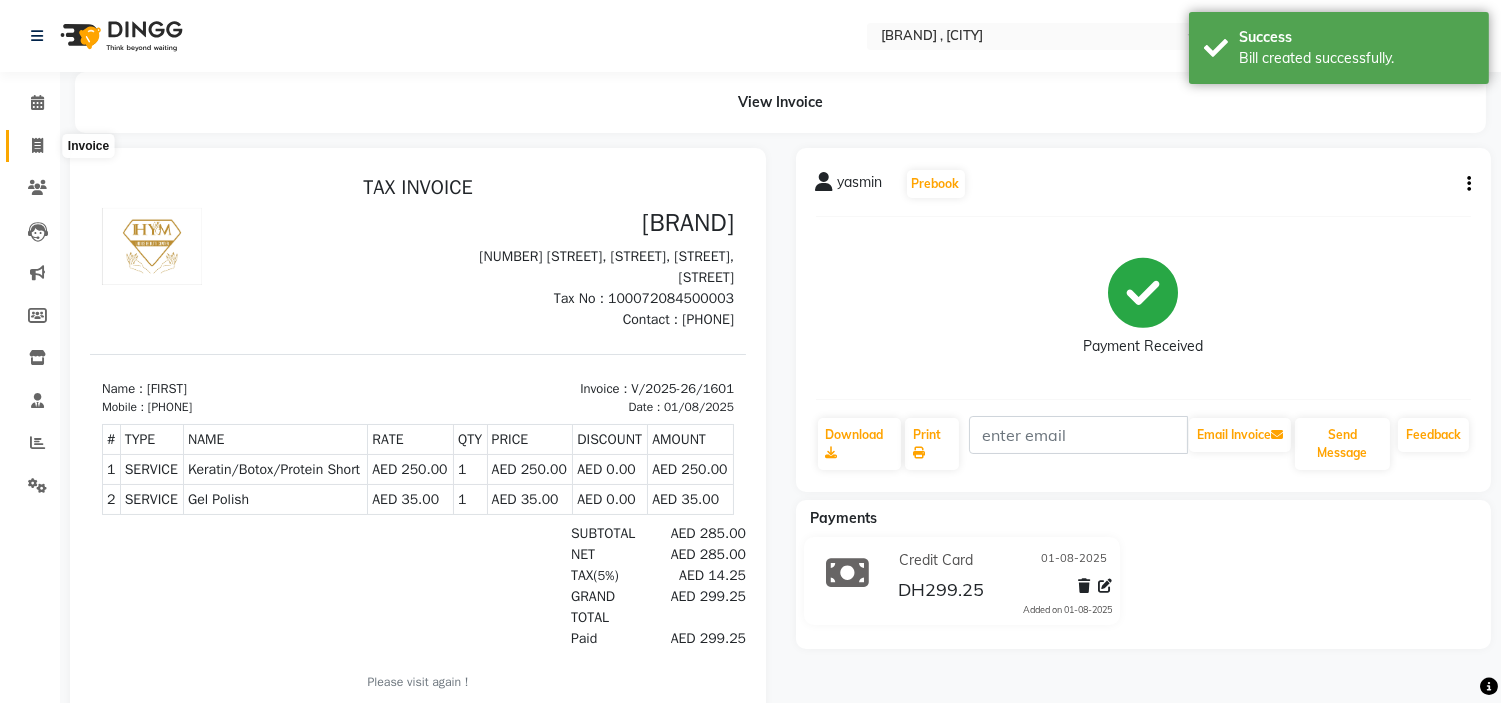 click 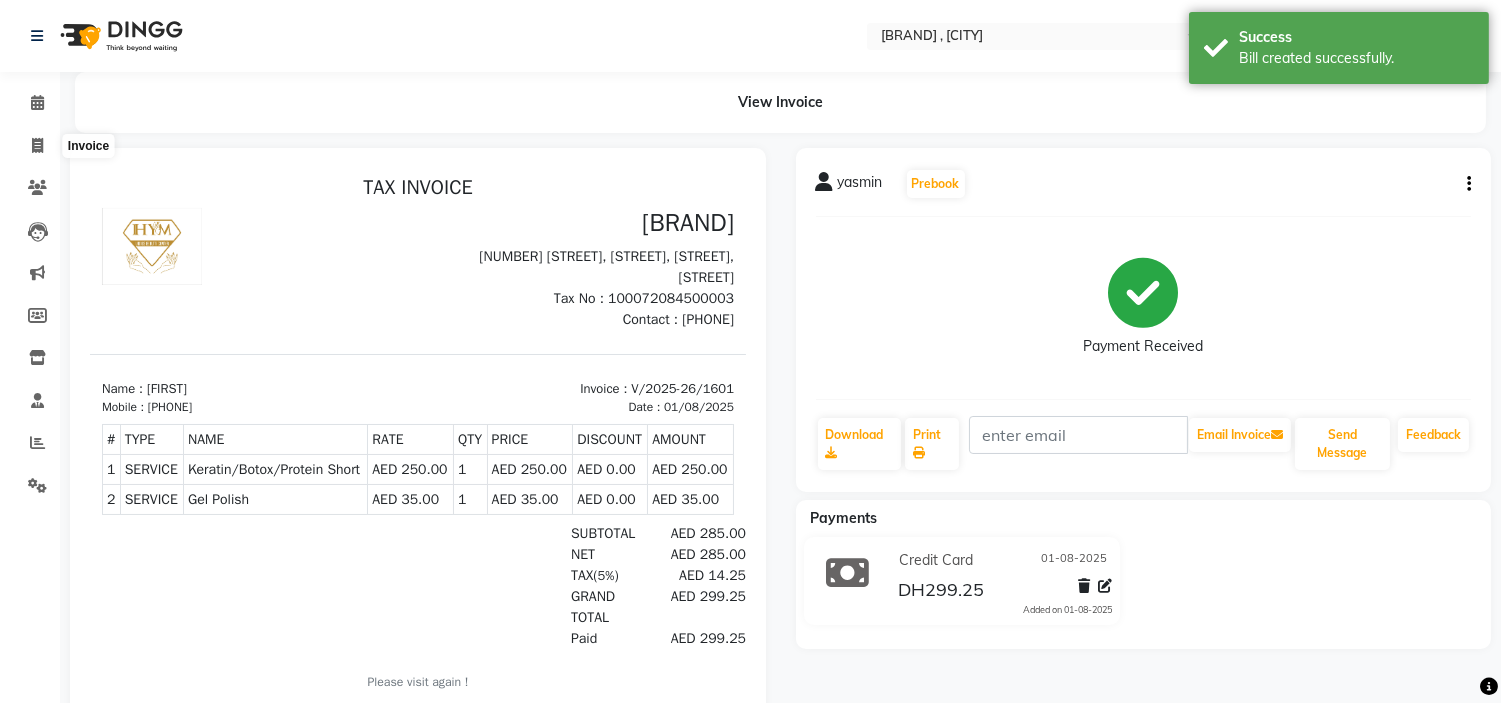 select on "service" 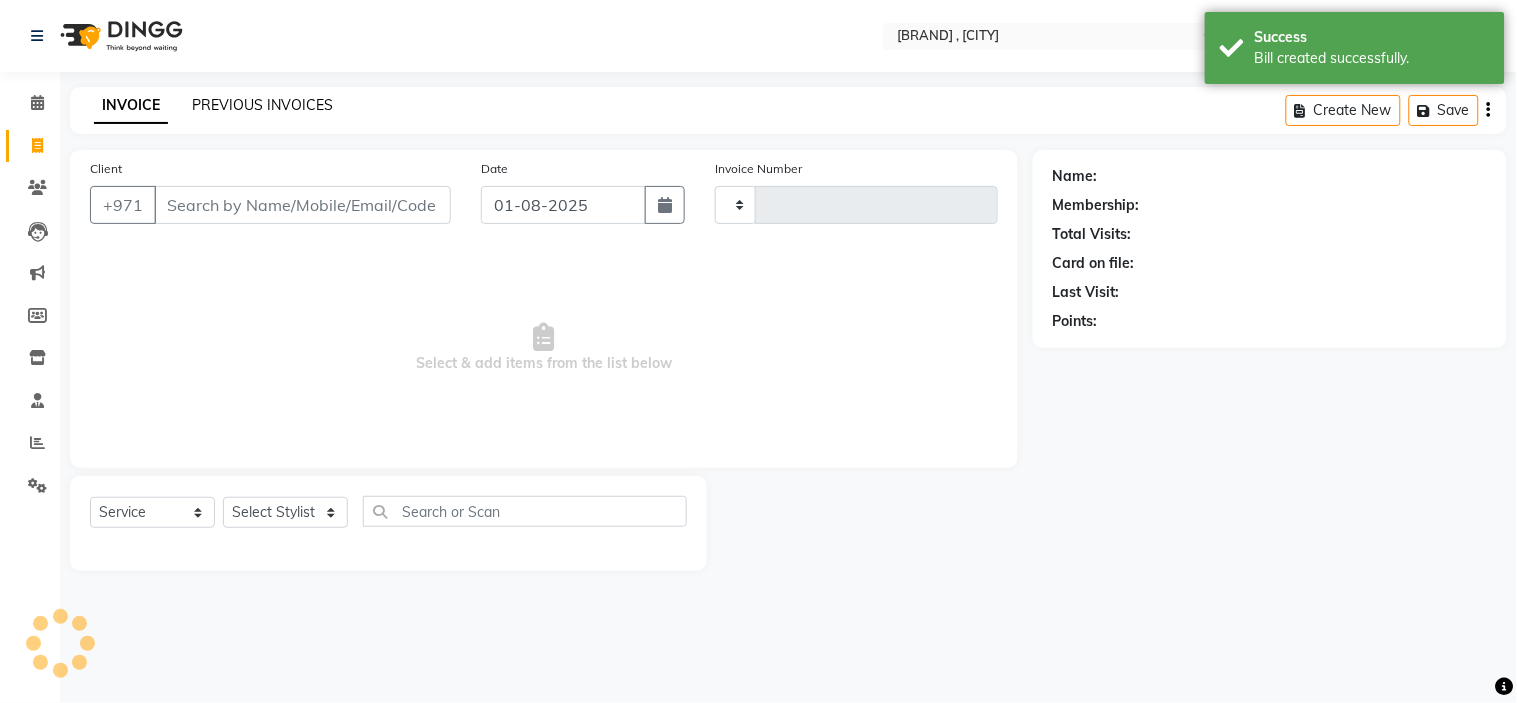 type on "1602" 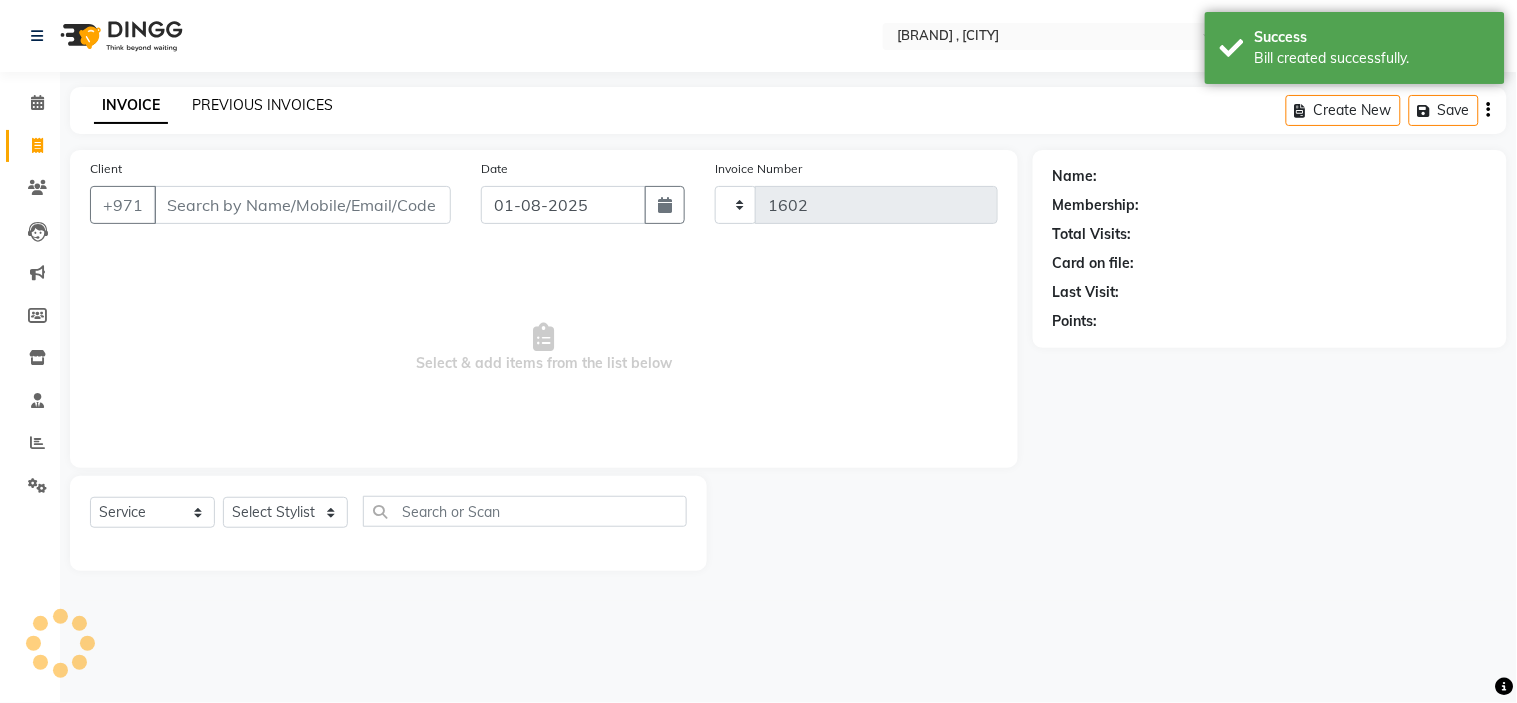 select on "7248" 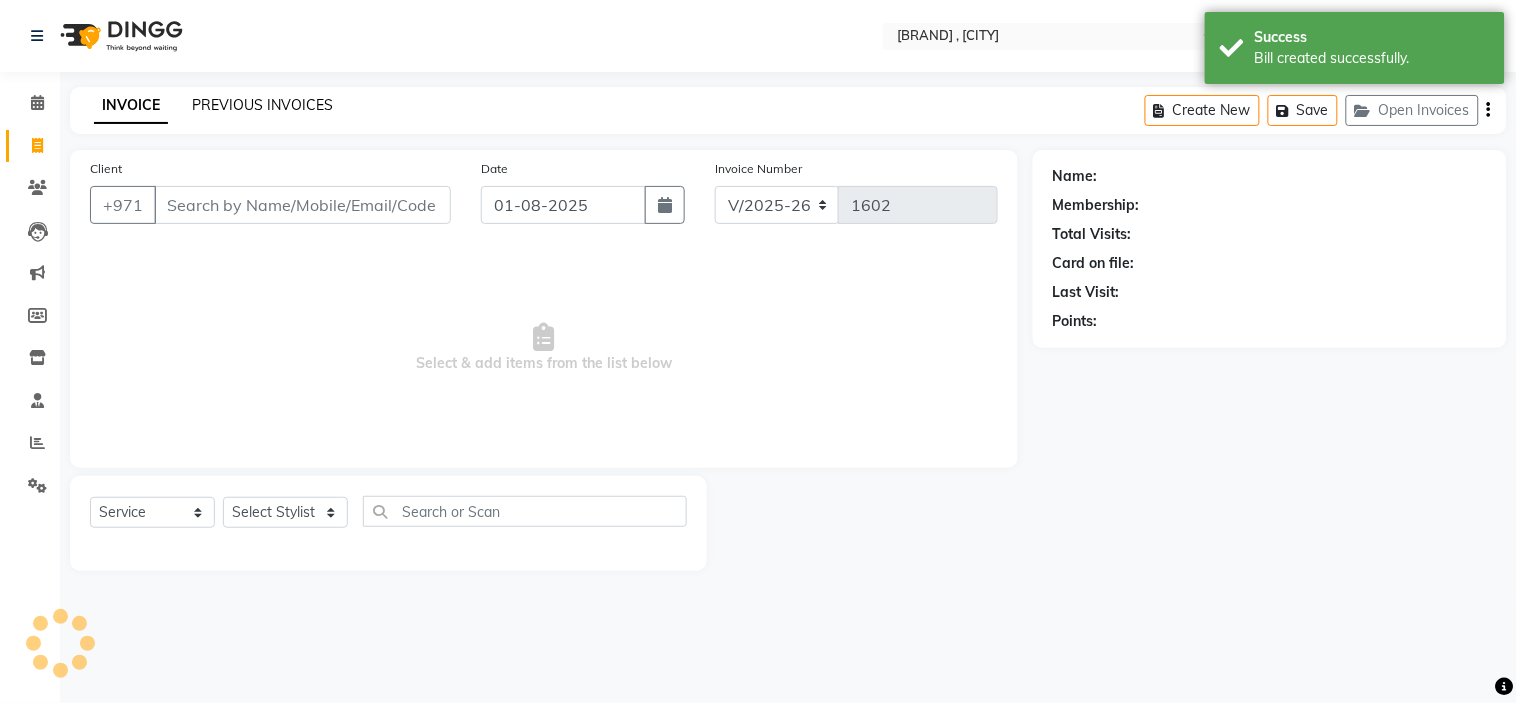 click on "PREVIOUS INVOICES" 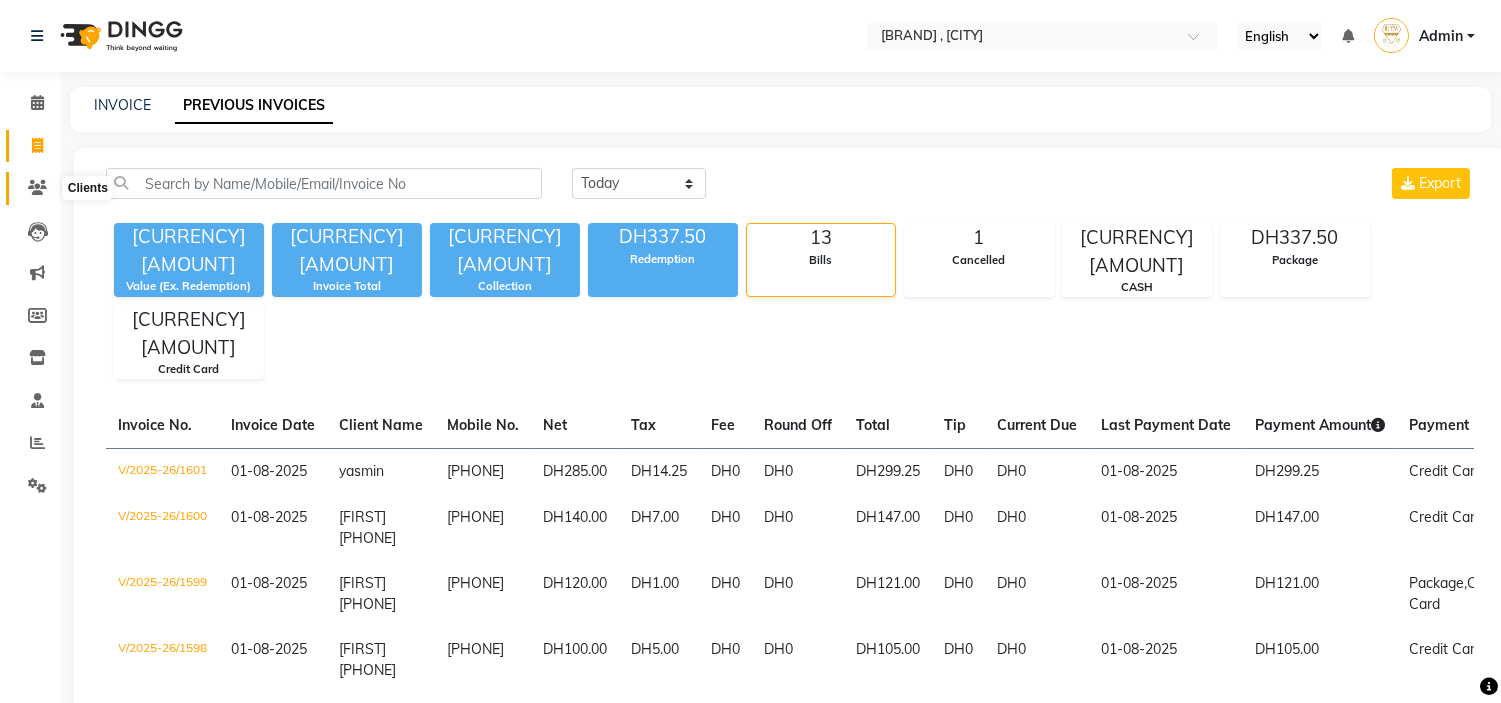click 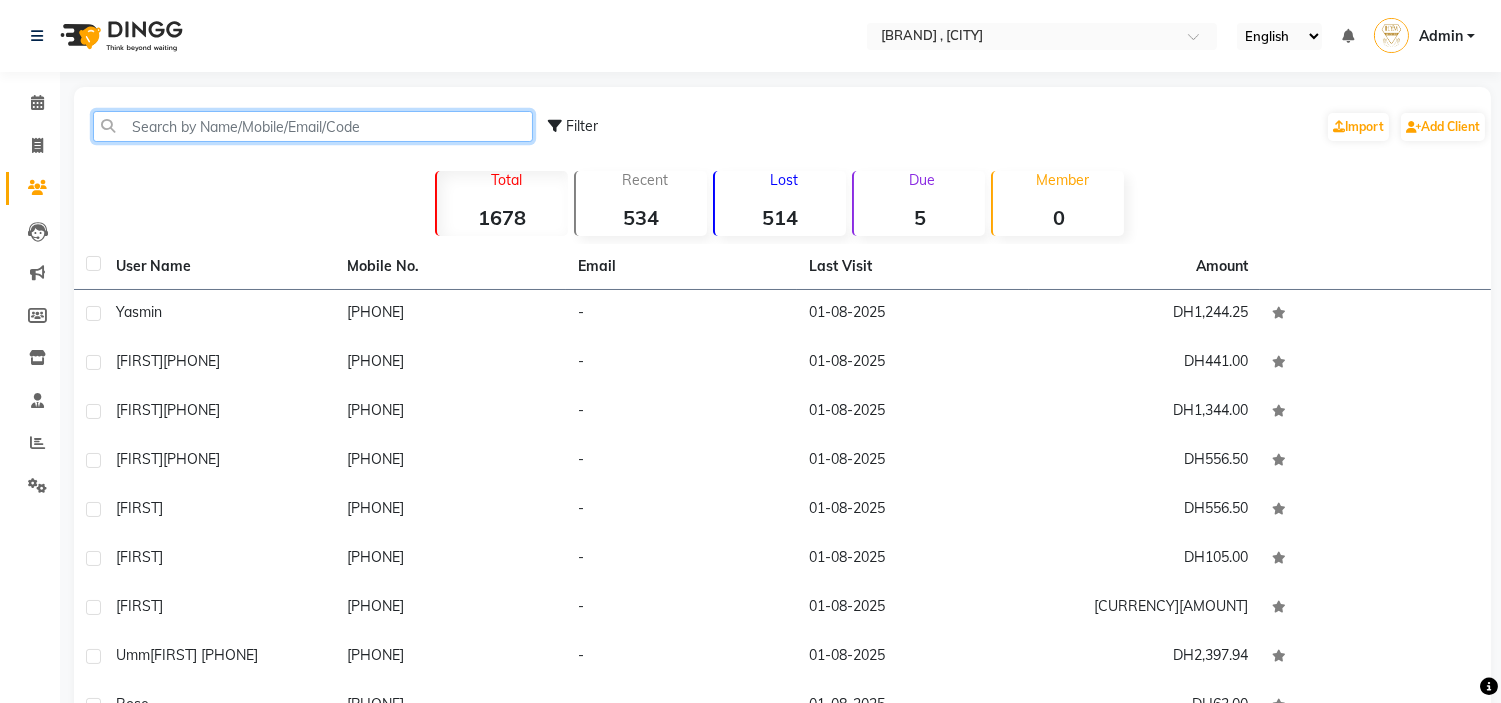 click 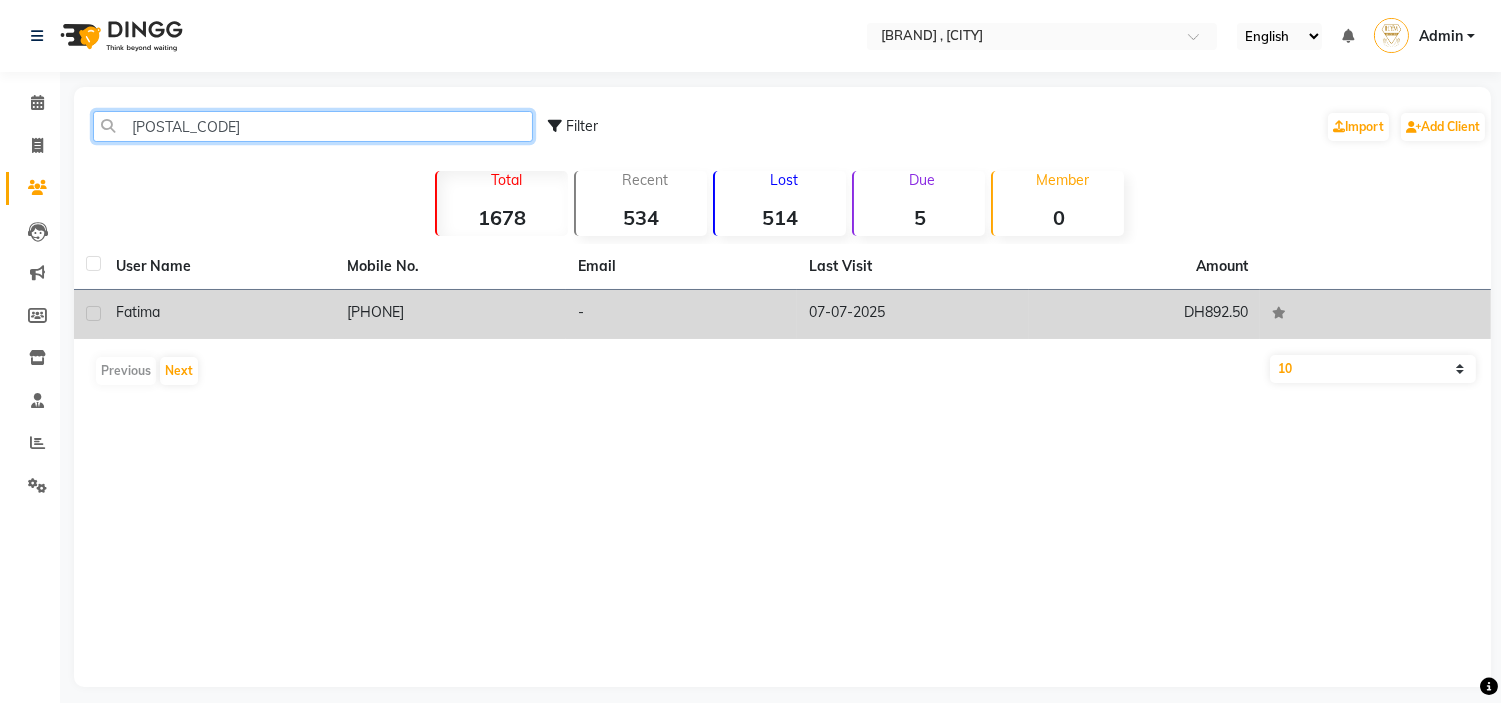 type on "[POSTAL_CODE]" 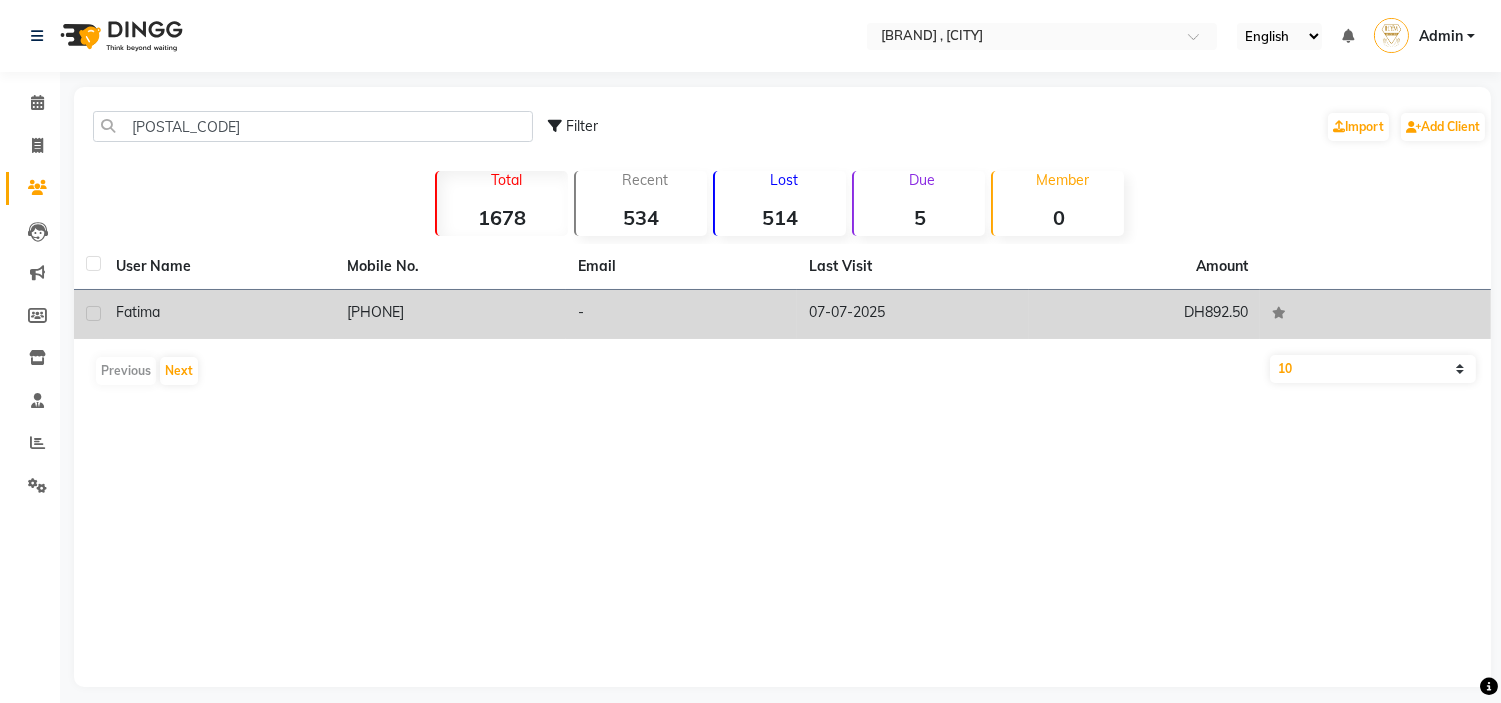 click on "[PHONE]" 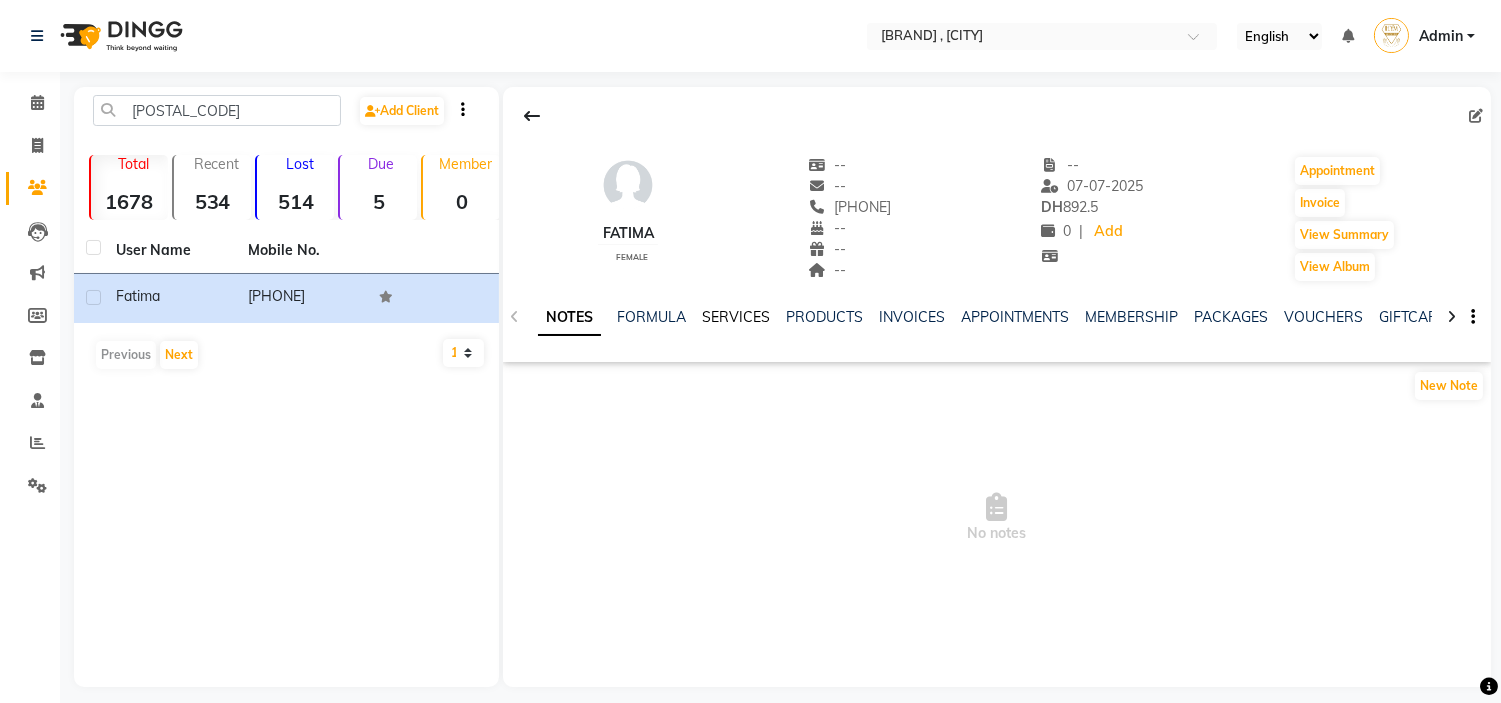 click on "SERVICES" 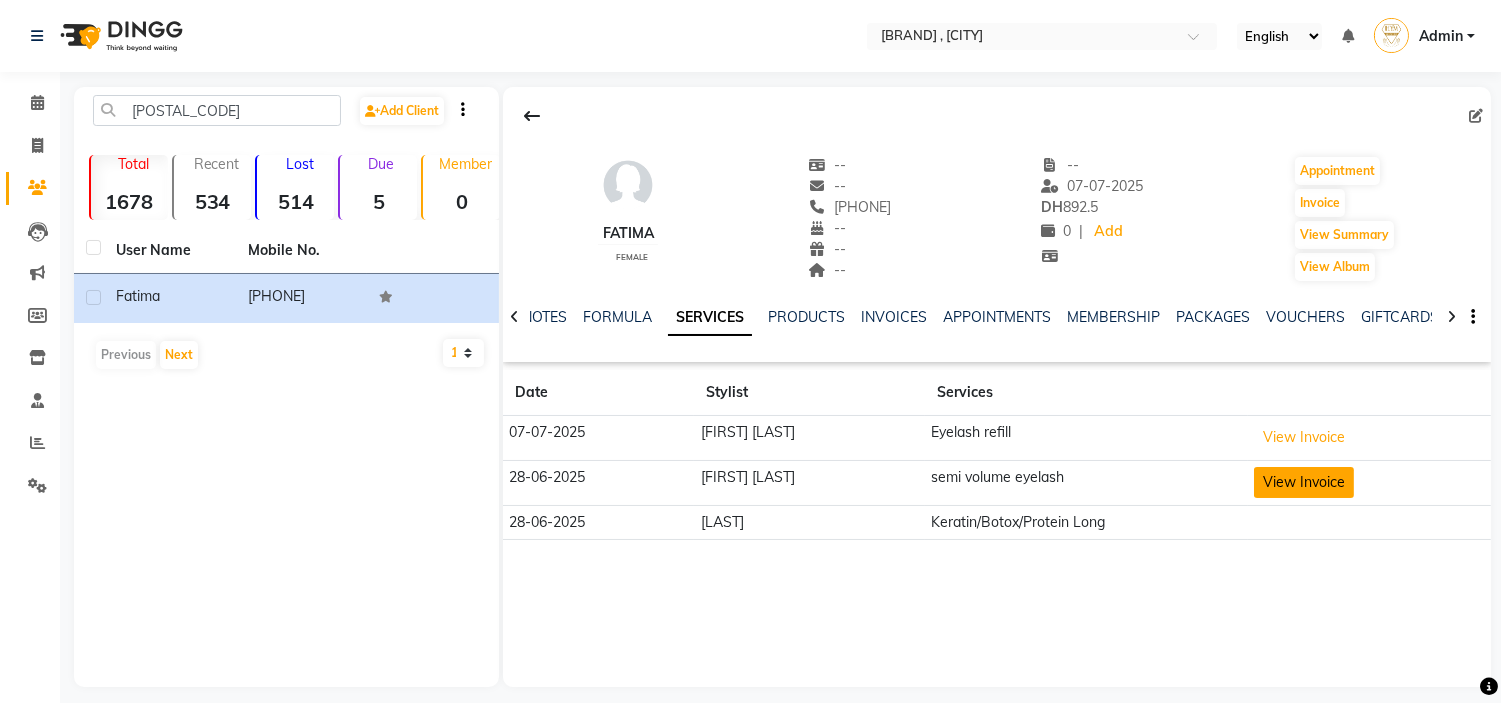 click on "View Invoice" 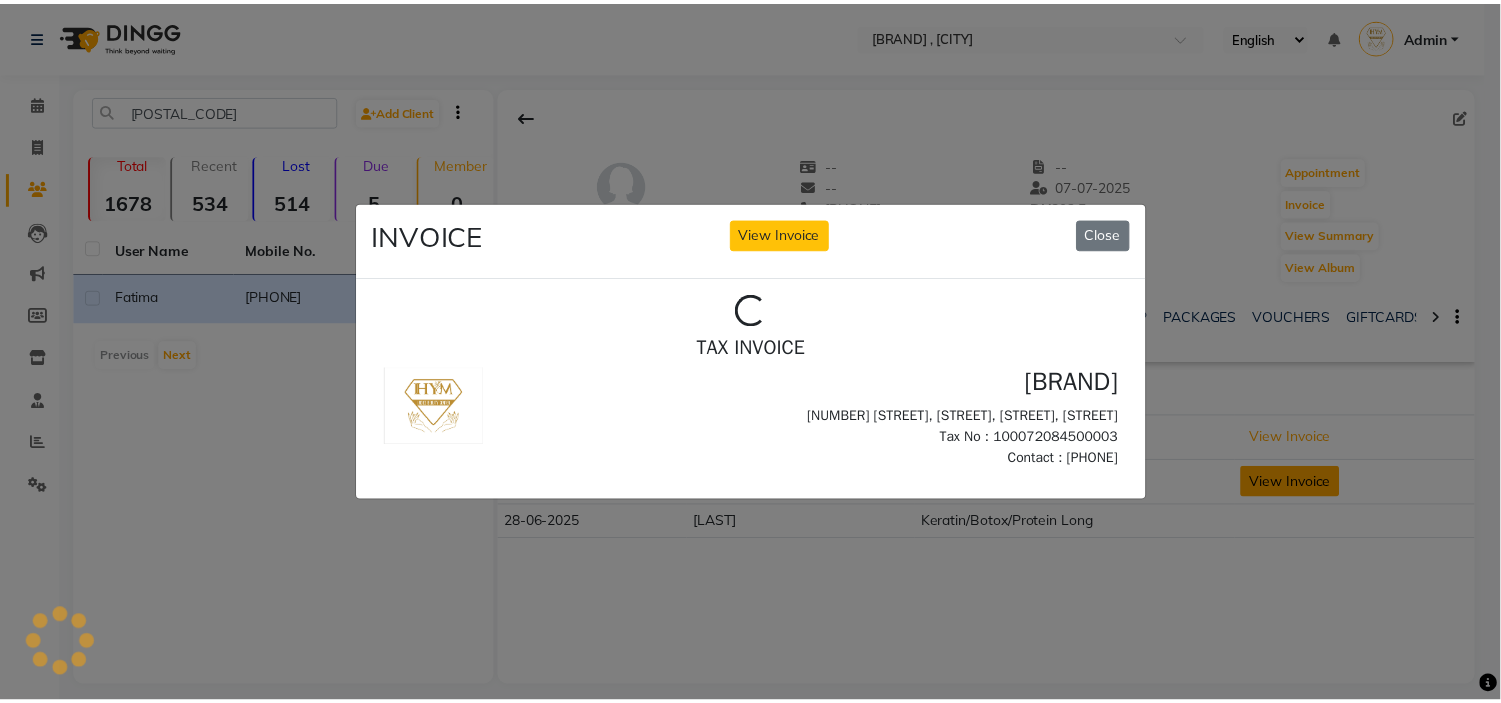 scroll, scrollTop: 0, scrollLeft: 0, axis: both 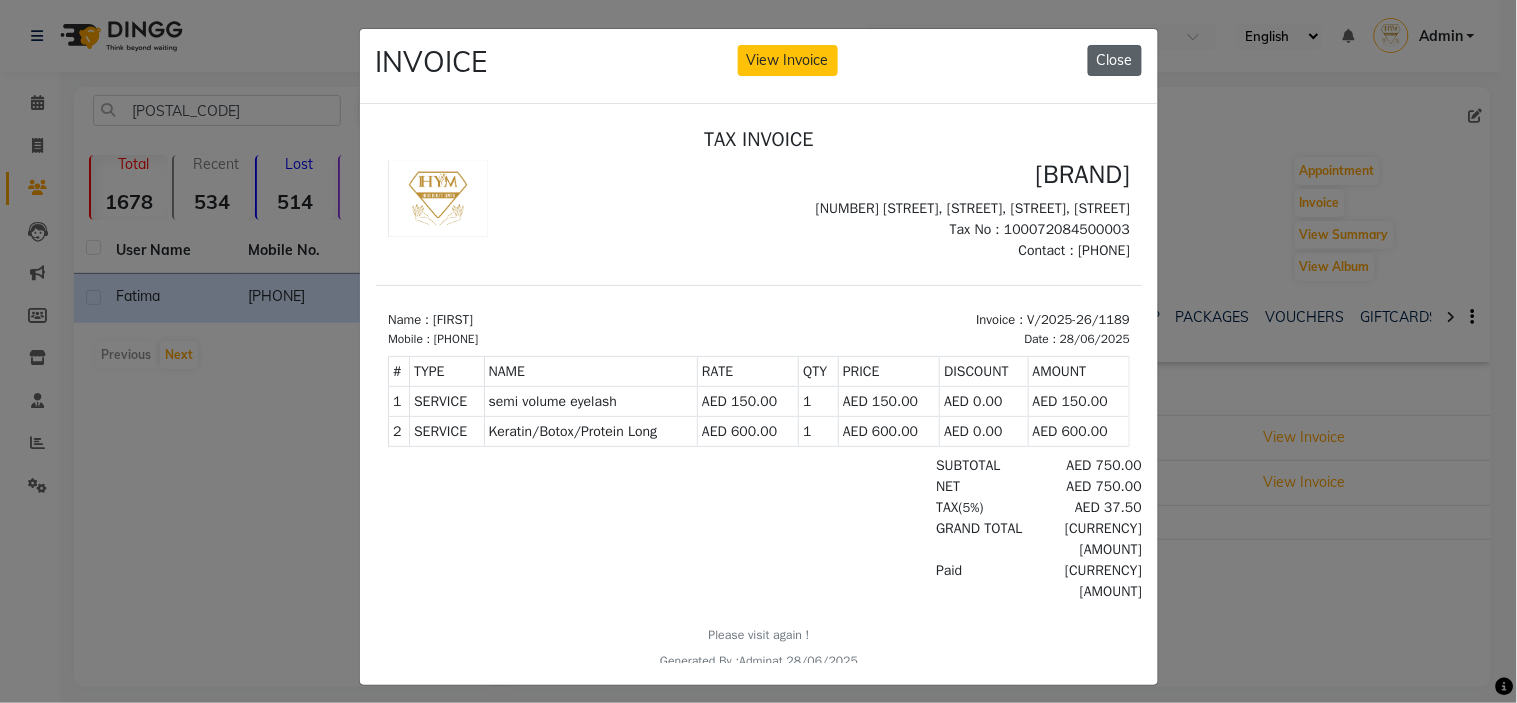 click on "Close" 